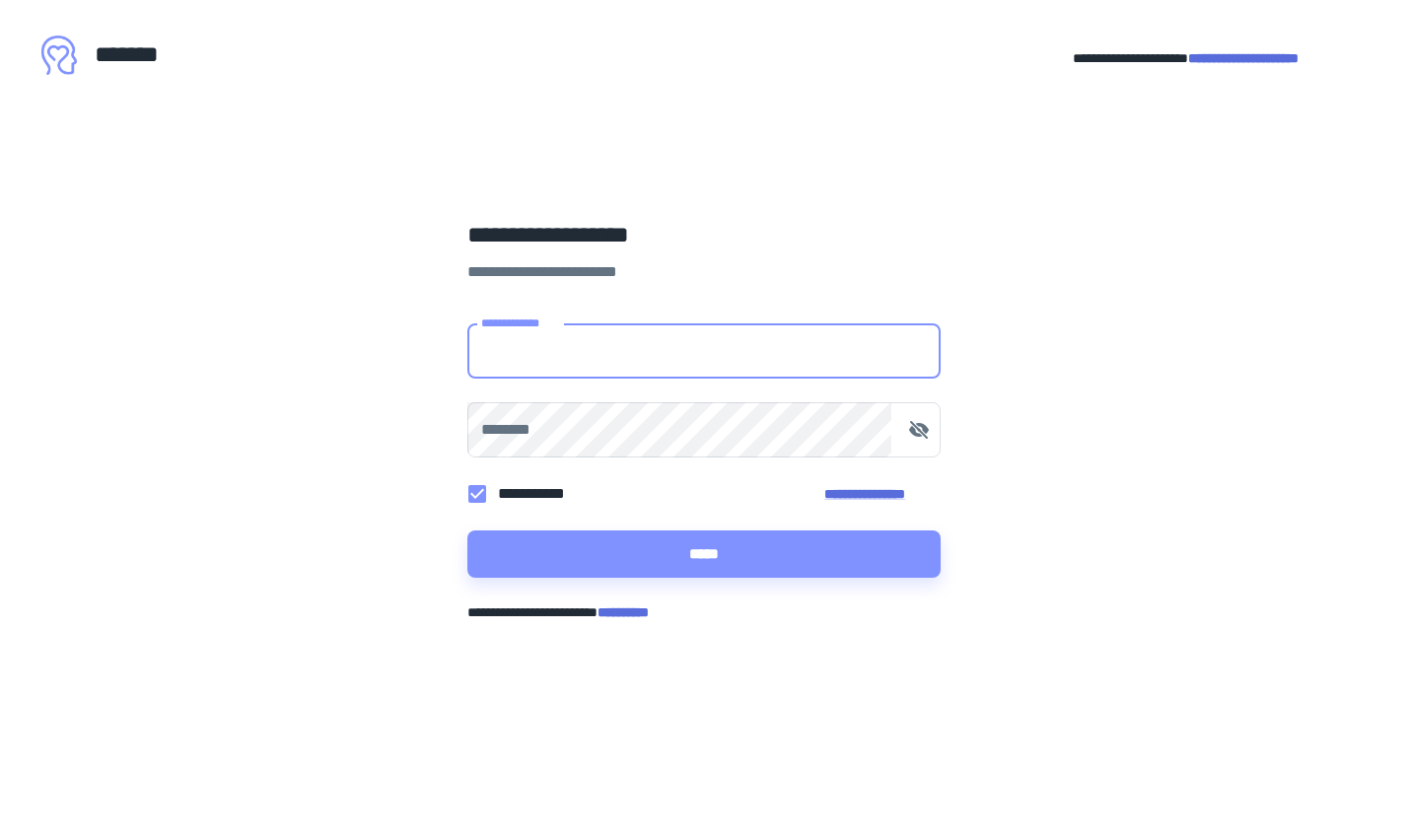 scroll, scrollTop: 0, scrollLeft: 0, axis: both 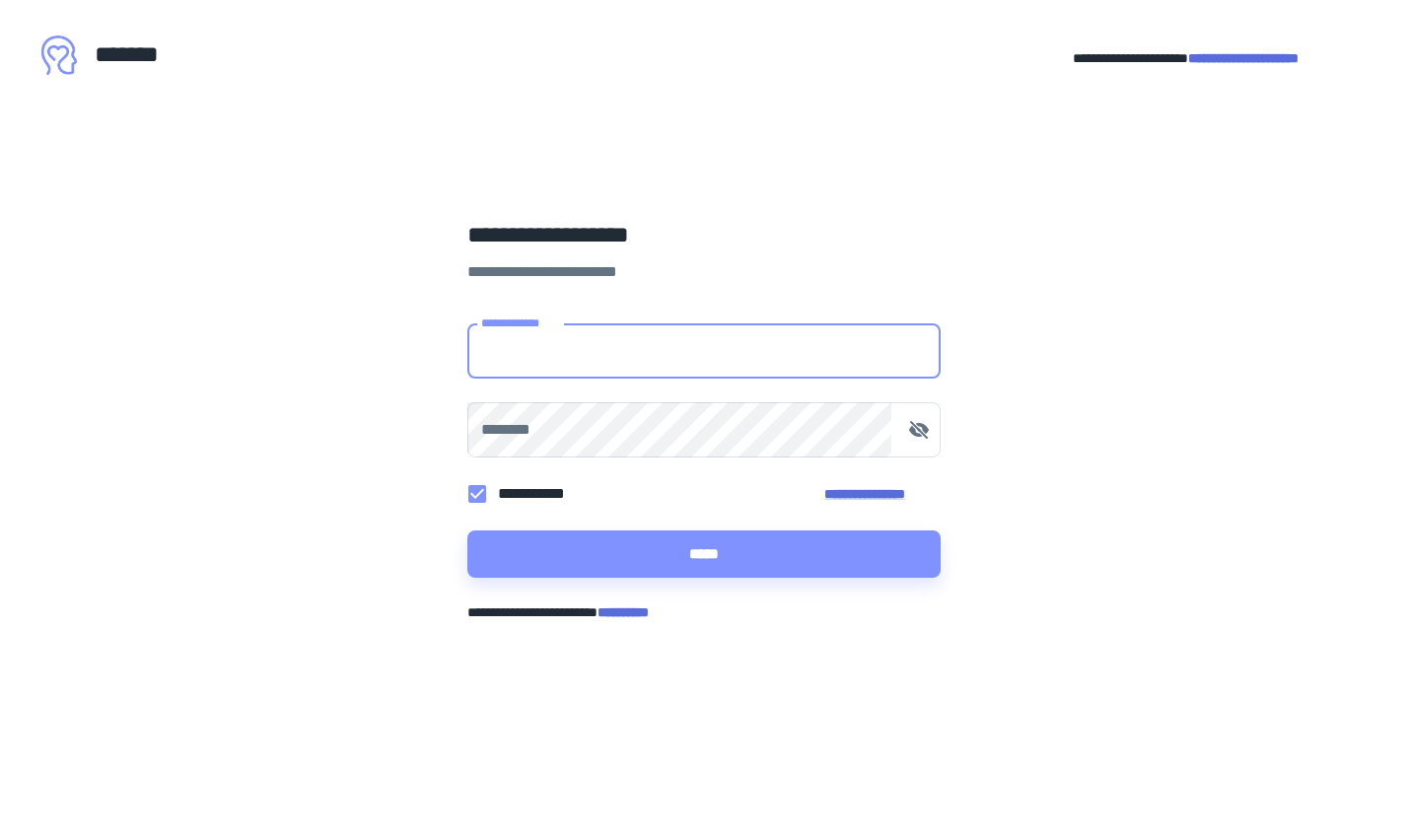 type on "**********" 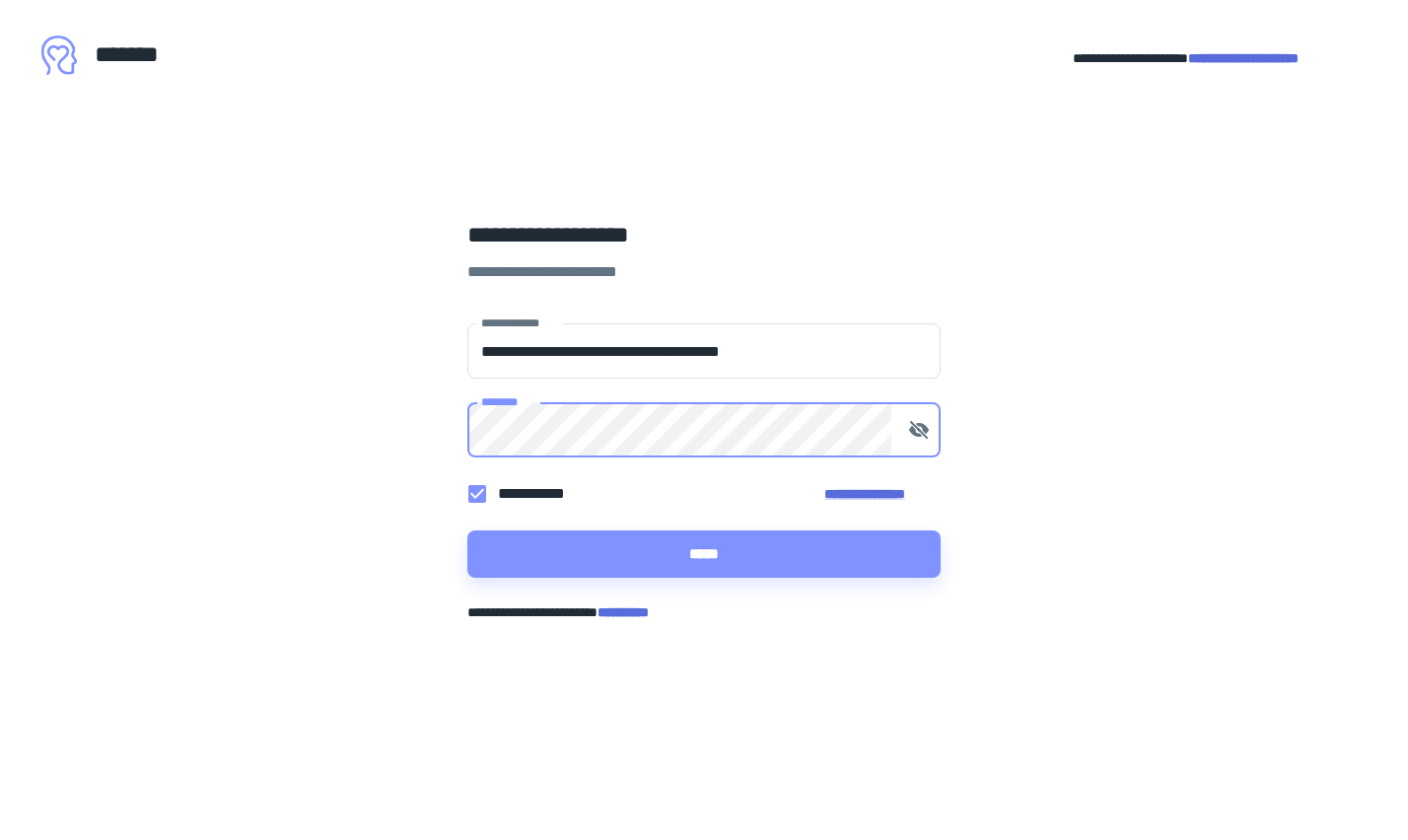 click on "*****" at bounding box center [704, 554] 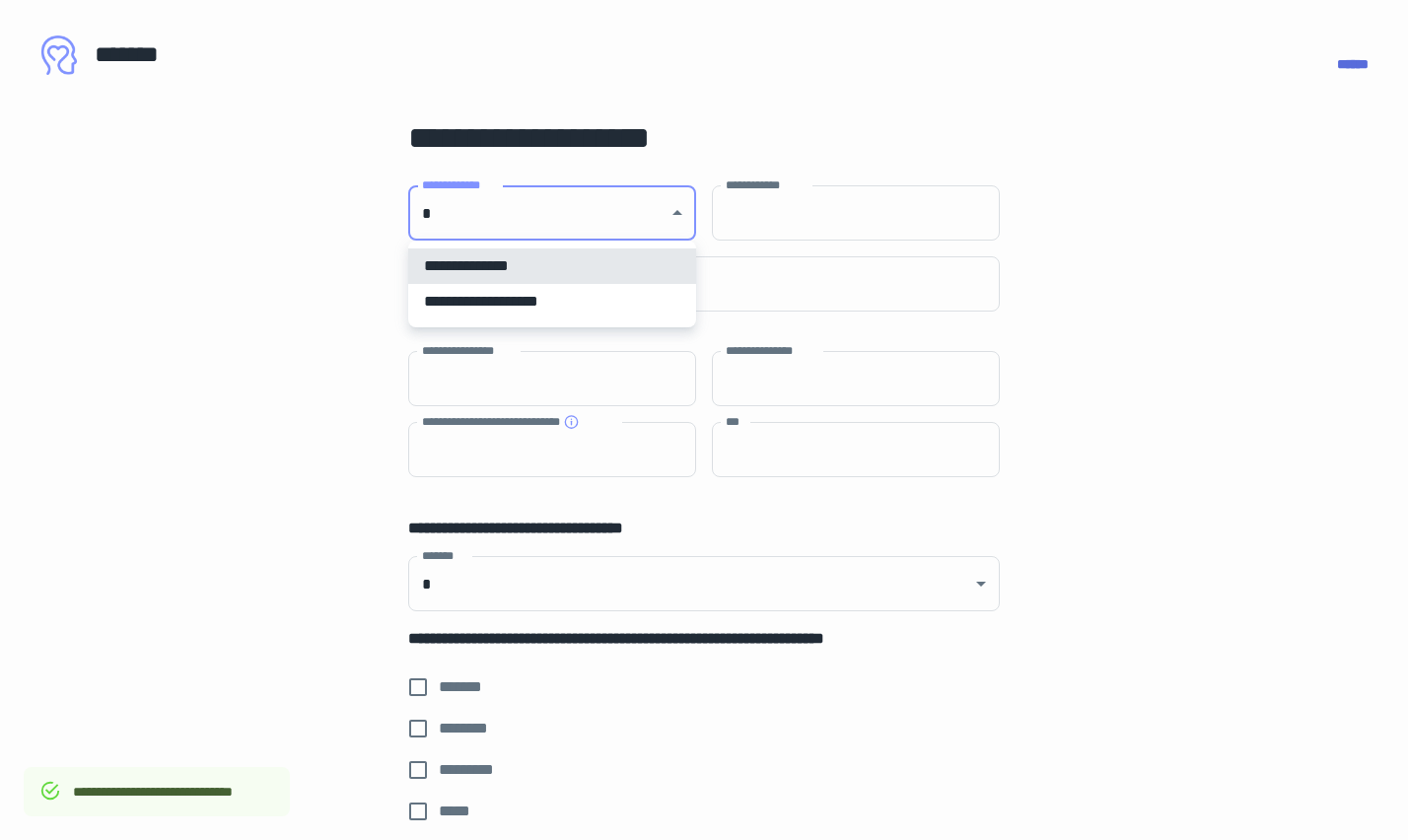 click on "**********" at bounding box center (704, 420) 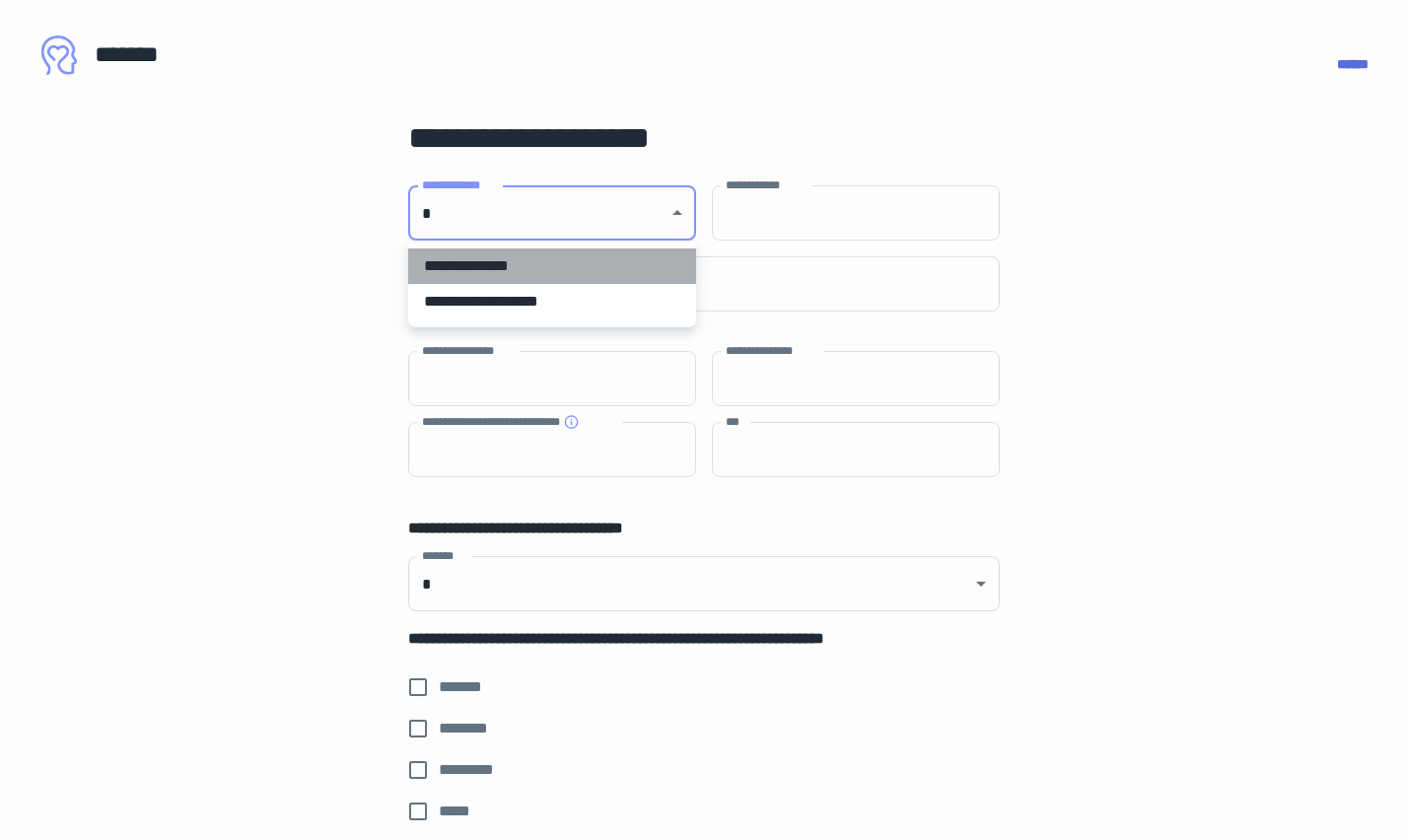 click on "**********" at bounding box center [552, 266] 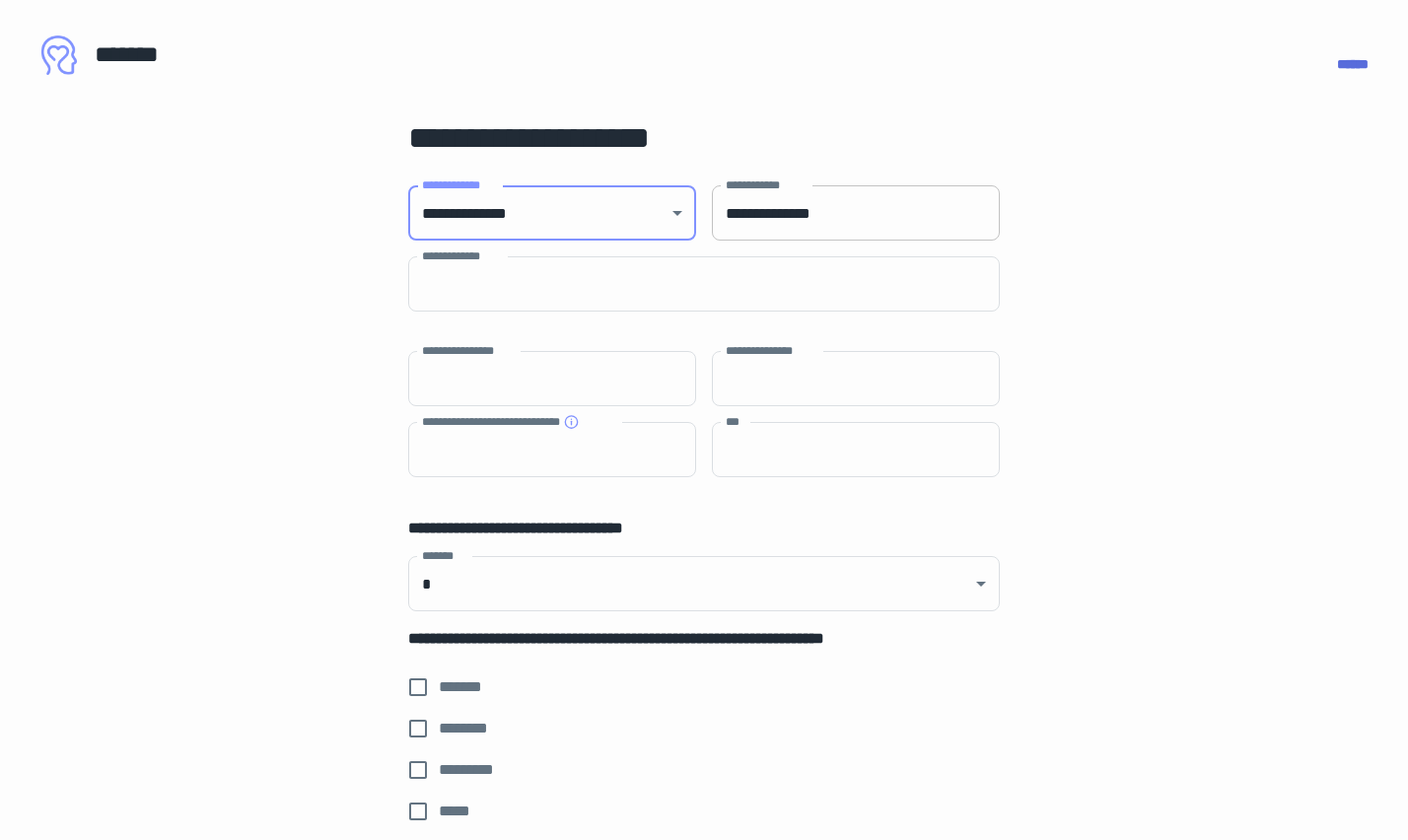 click on "**********" at bounding box center [856, 213] 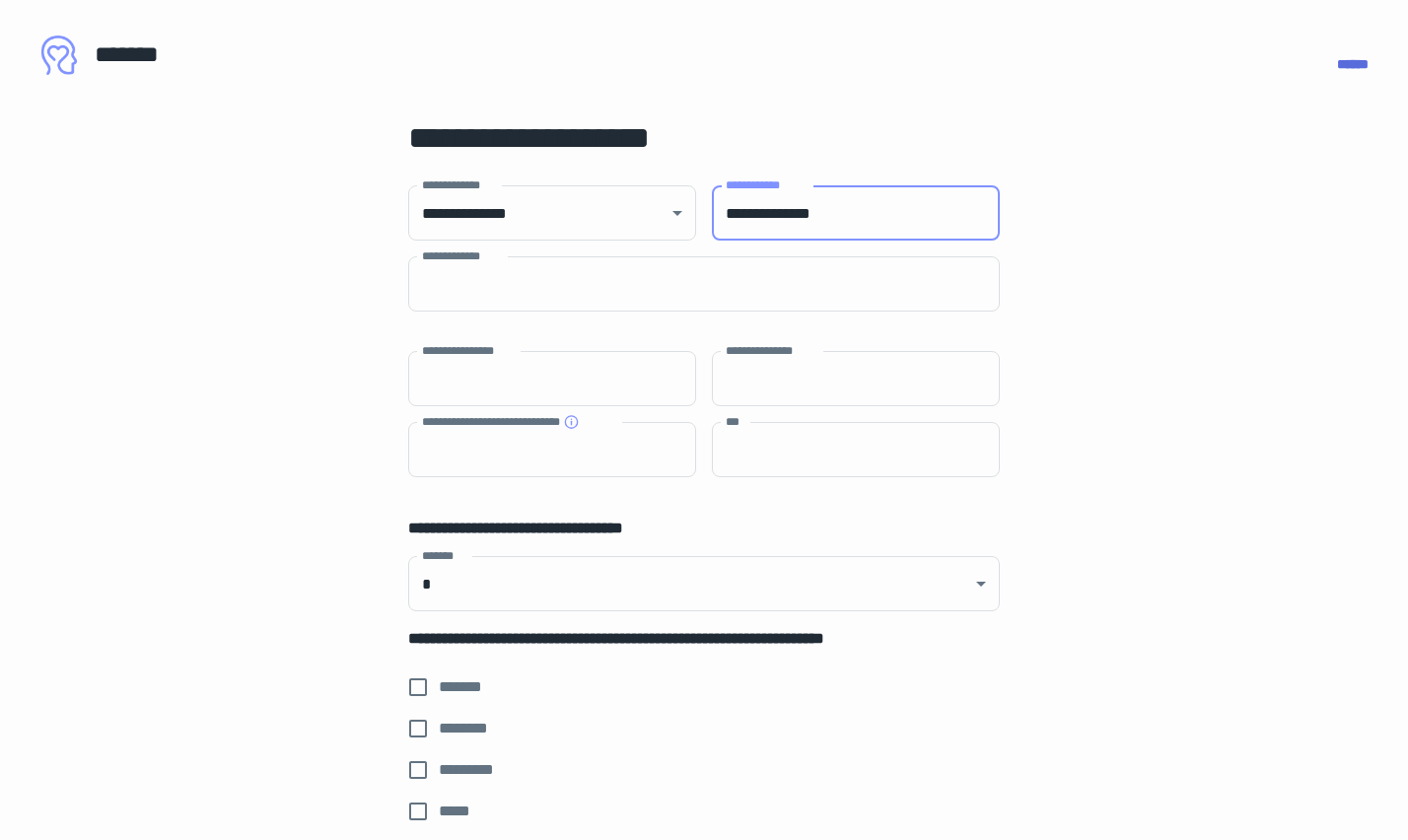 type on "**********" 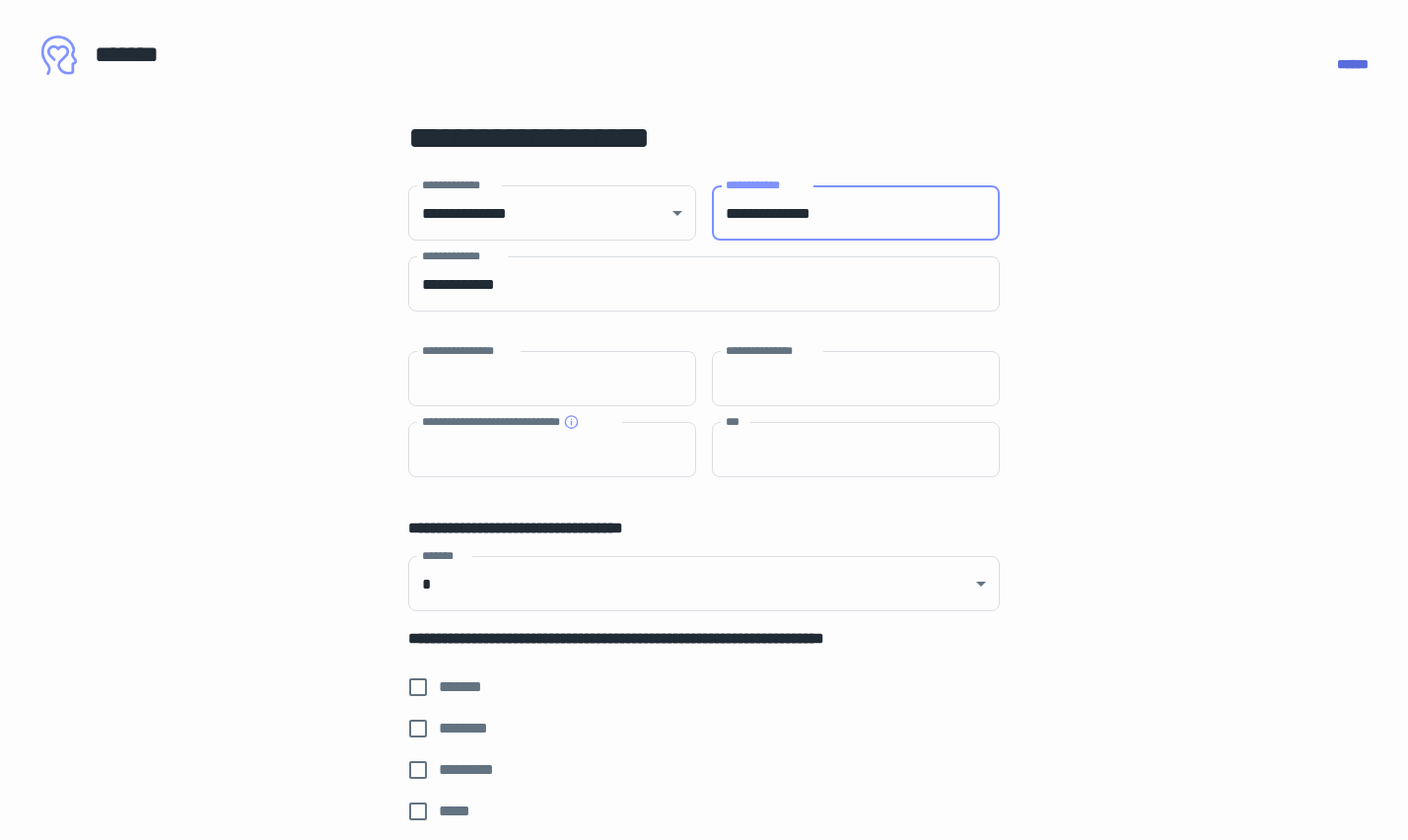 type on "*****" 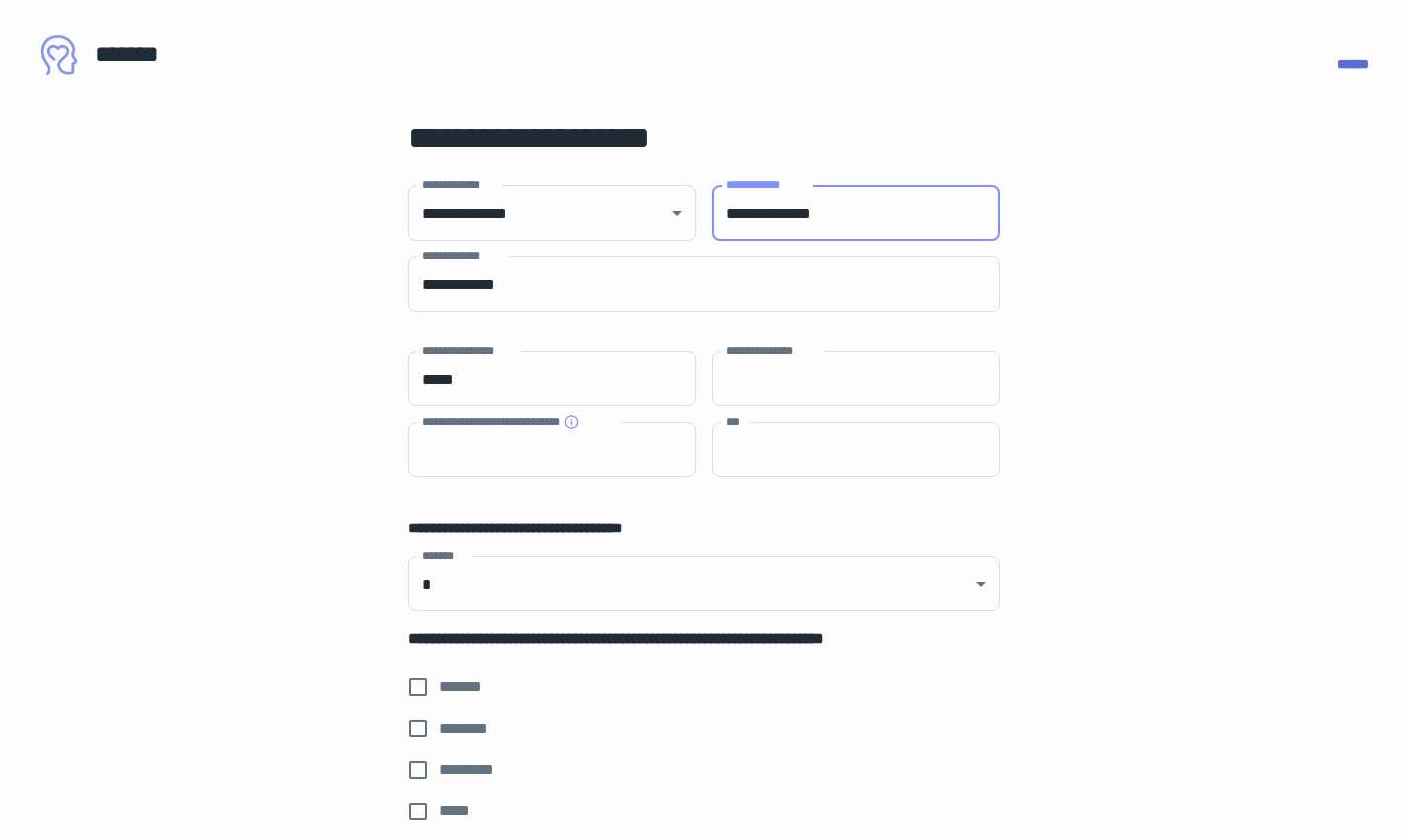 type on "******" 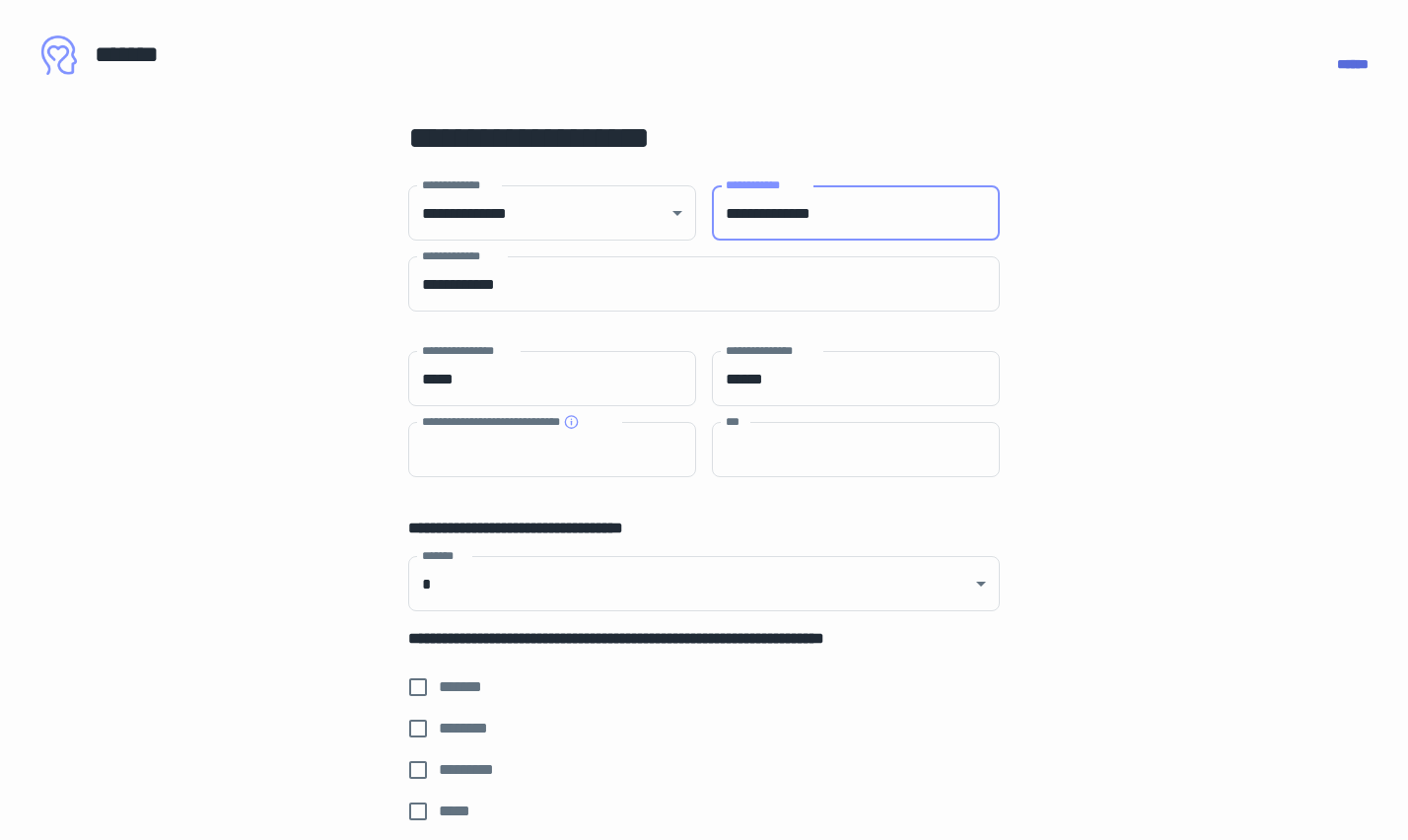 type on "*****" 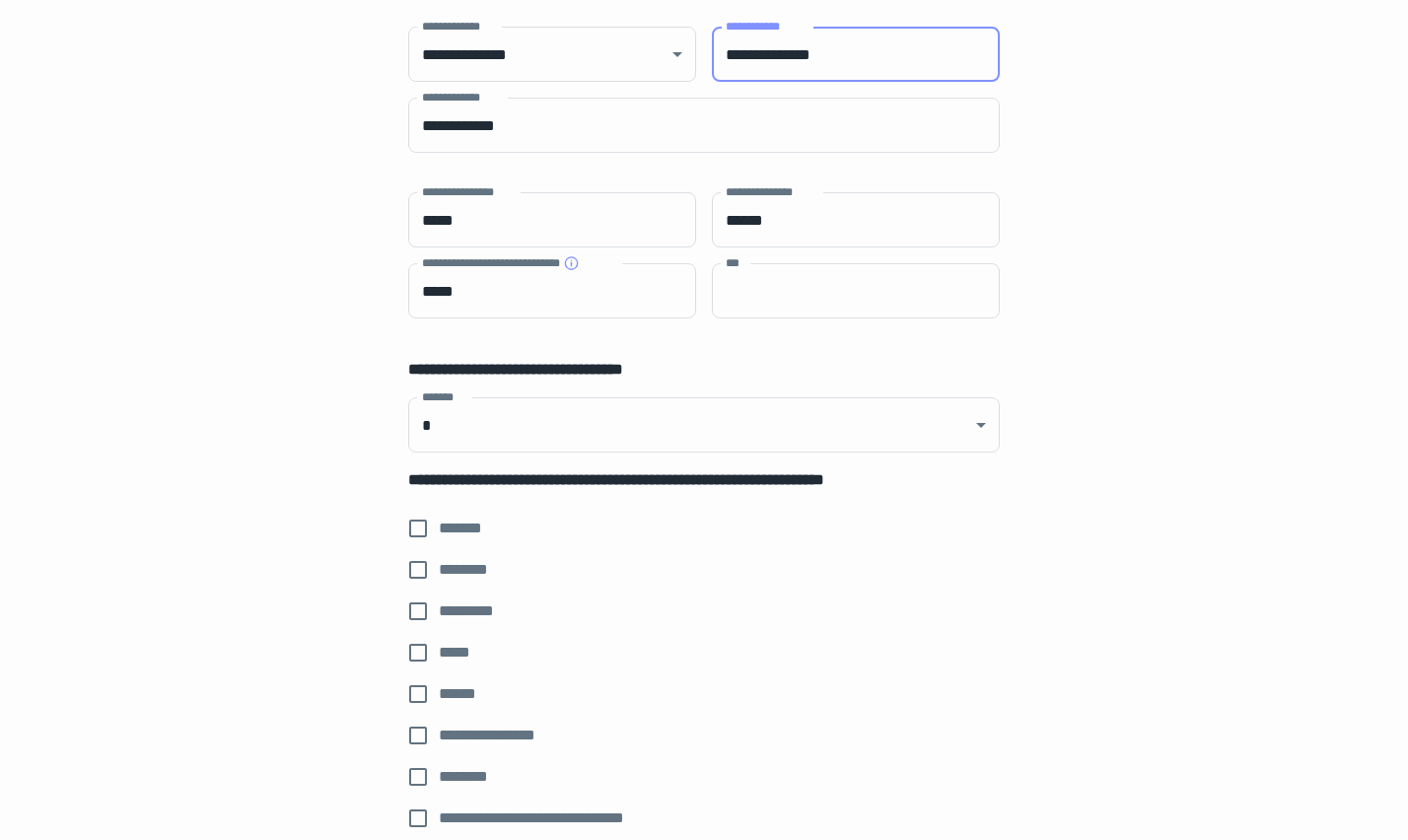 scroll, scrollTop: 177, scrollLeft: 0, axis: vertical 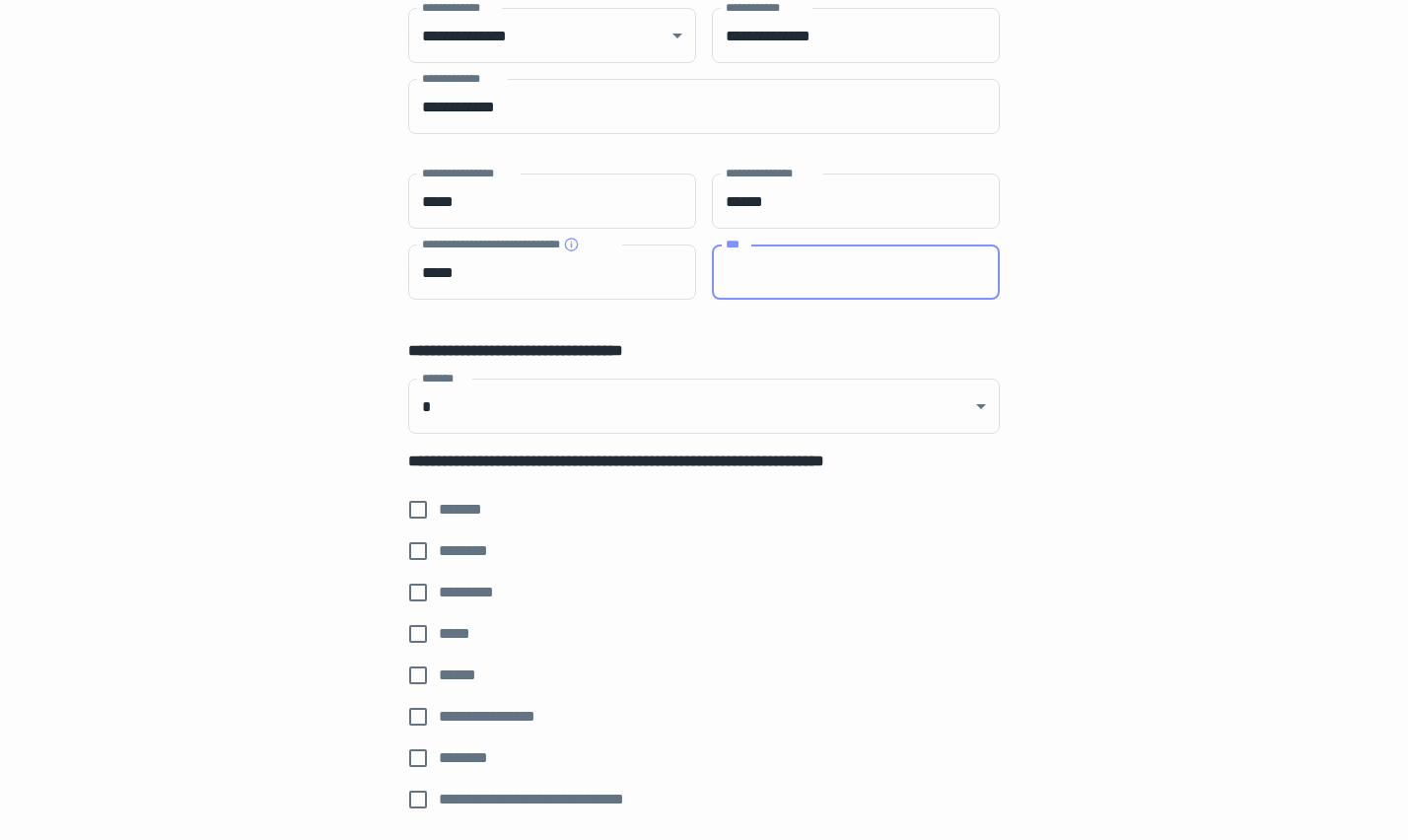 click on "***" at bounding box center [856, 272] 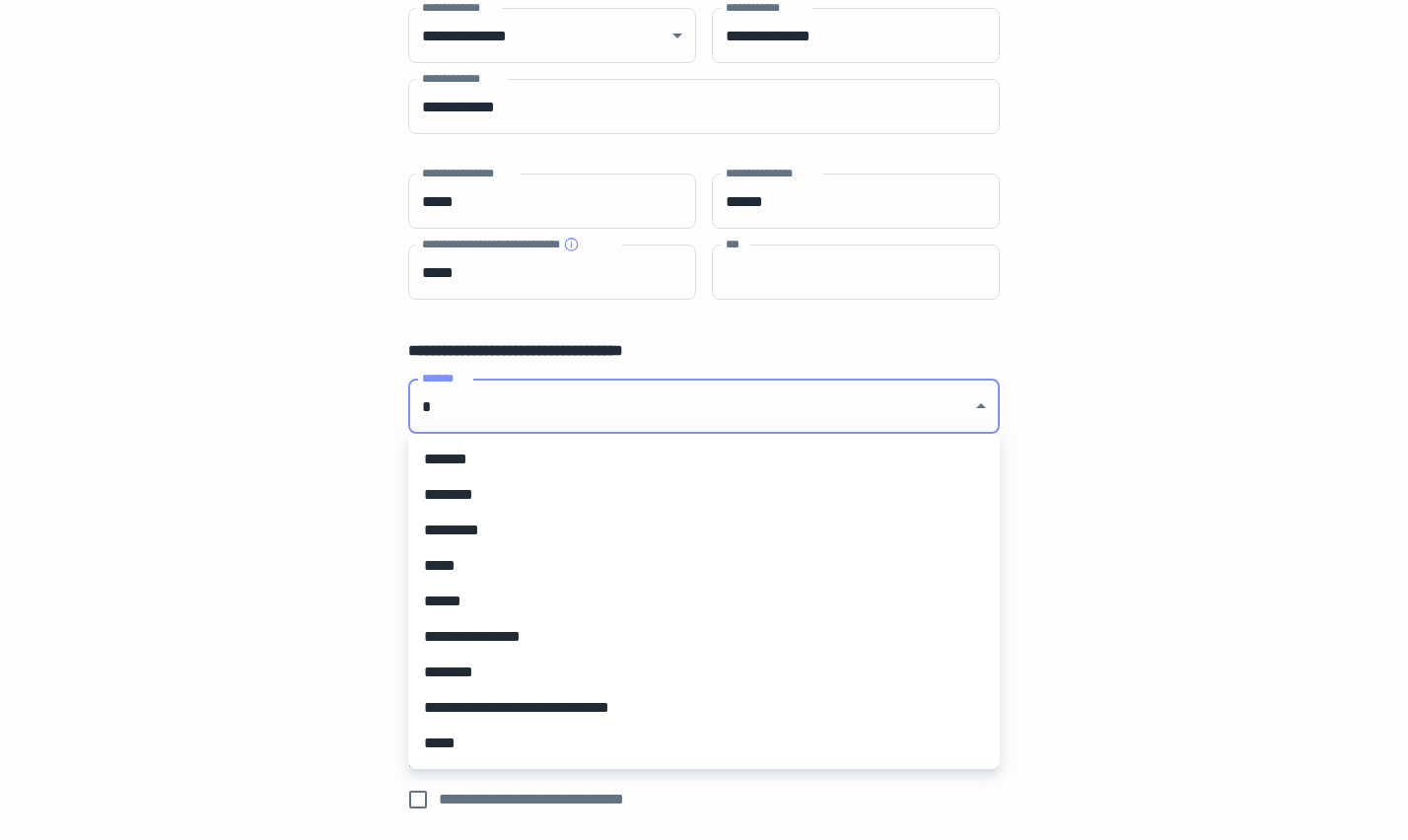 click on "**********" at bounding box center (704, 243) 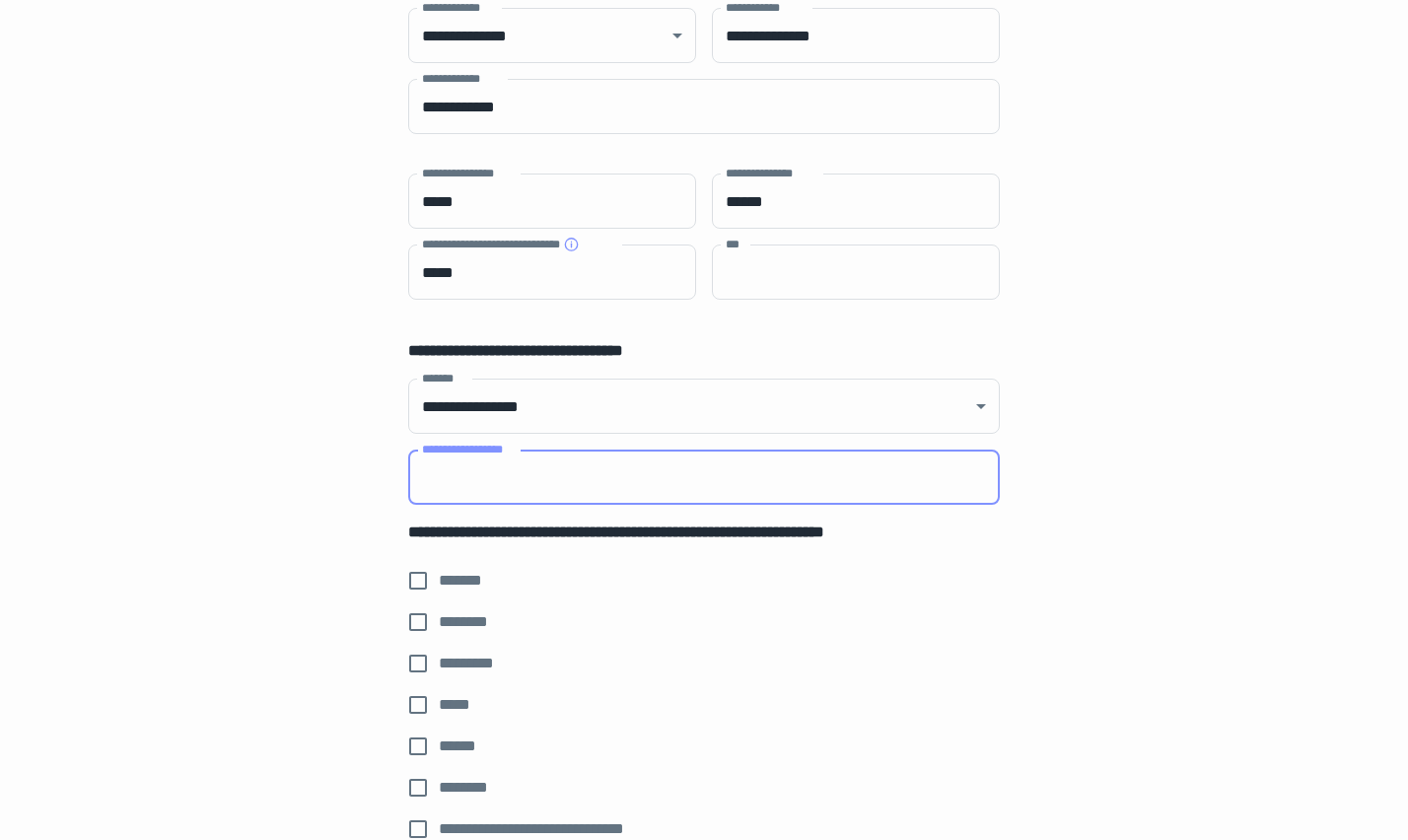 click on "**********" at bounding box center [704, 477] 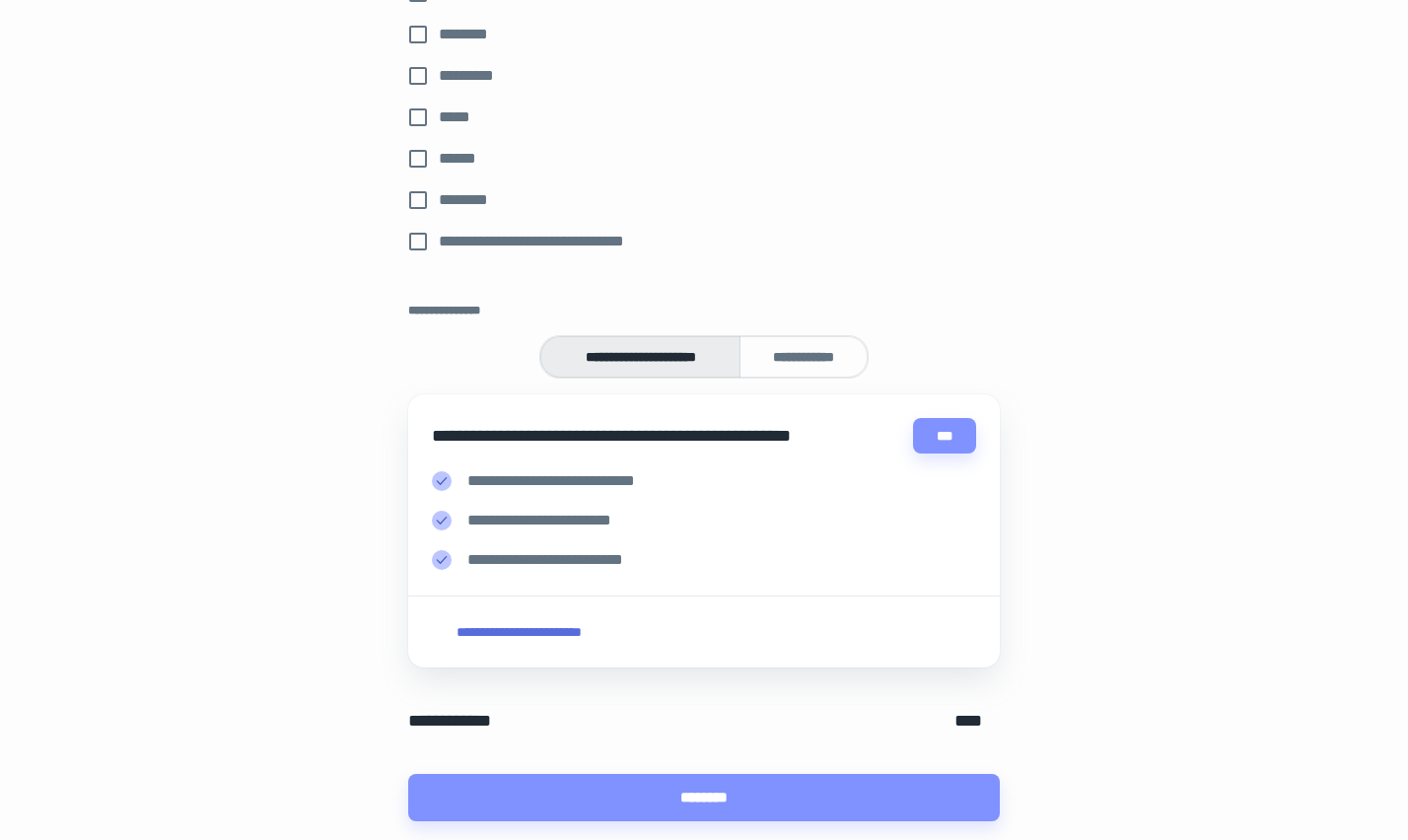 scroll, scrollTop: 825, scrollLeft: 0, axis: vertical 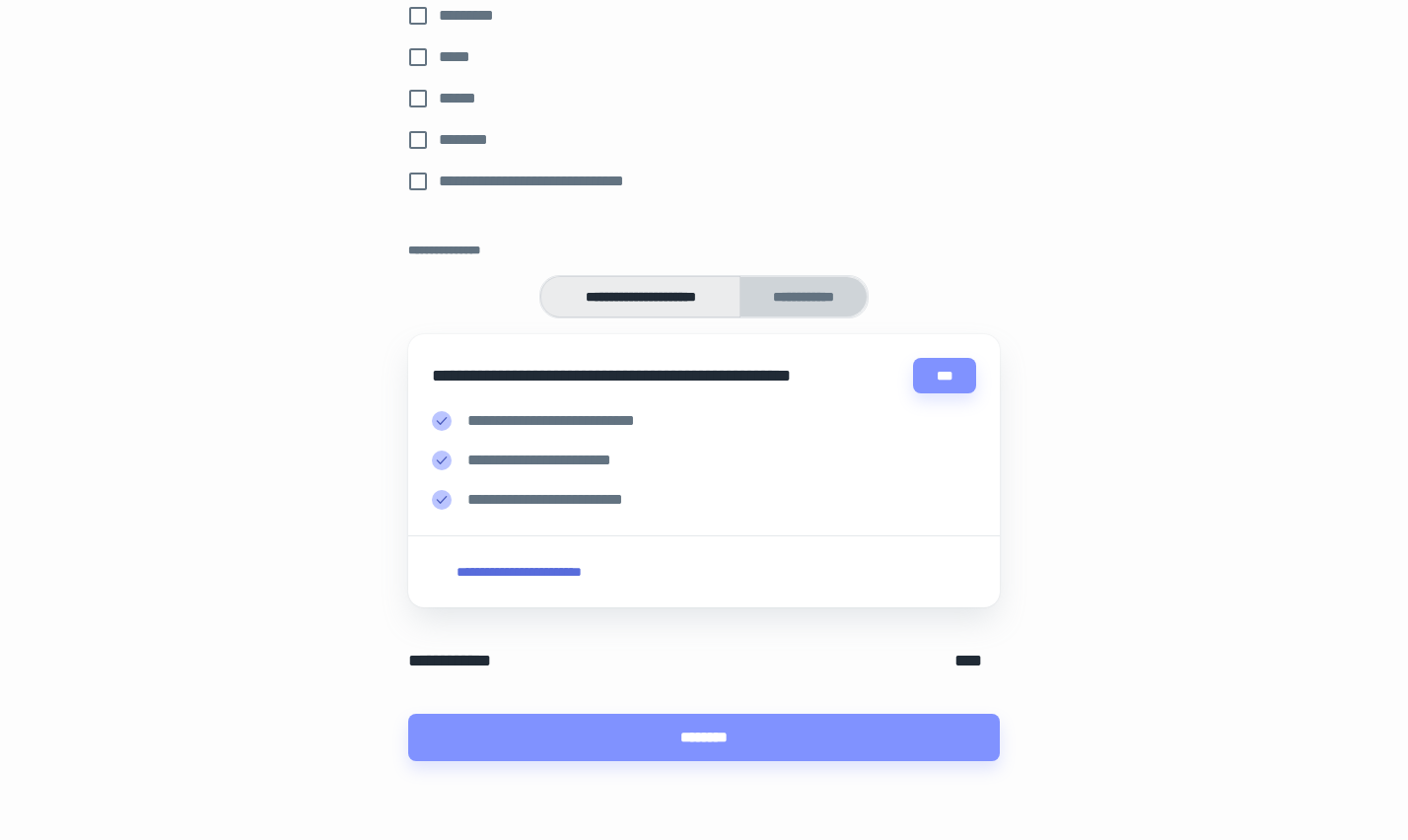 click on "**********" at bounding box center (804, 297) 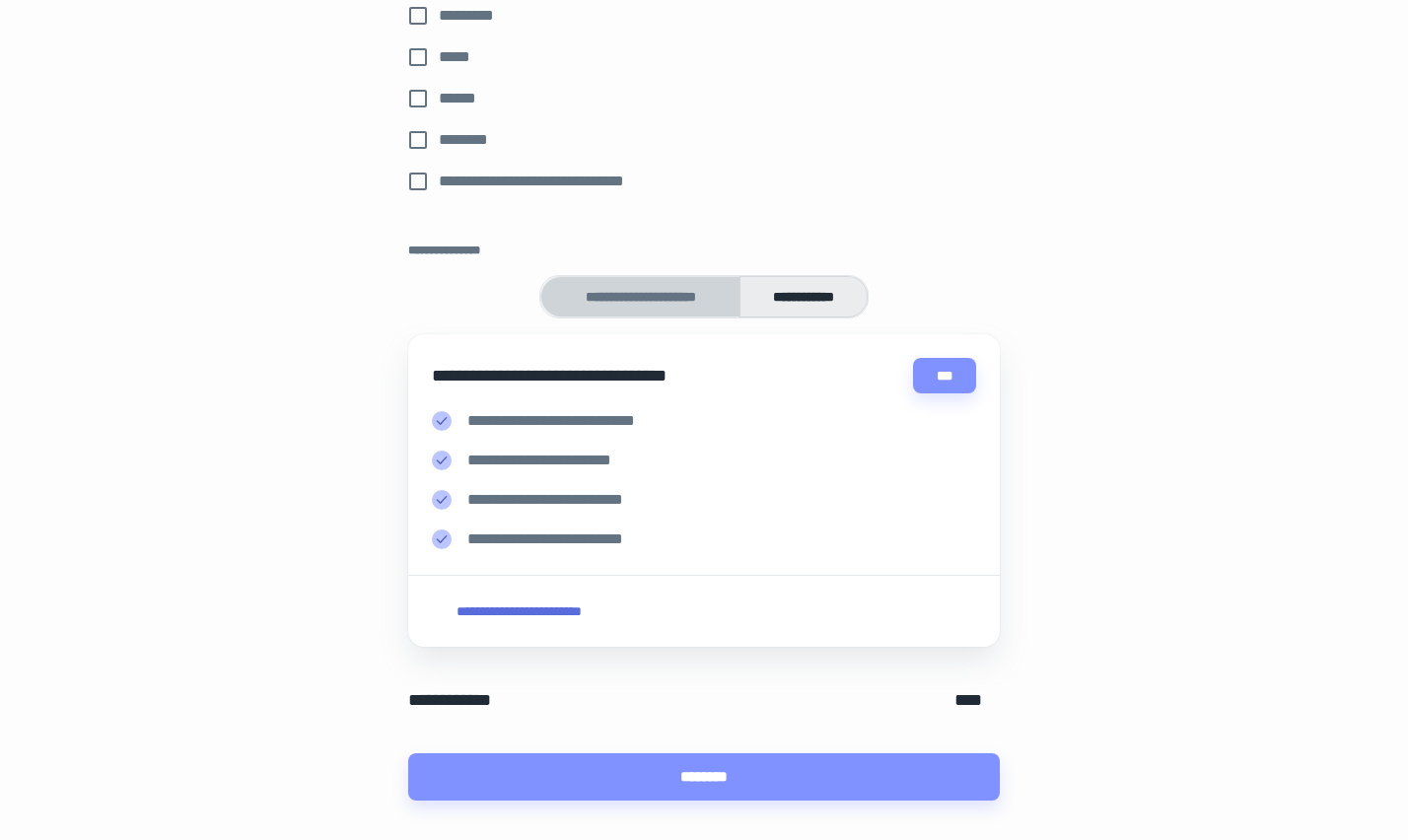 click on "**********" at bounding box center (640, 297) 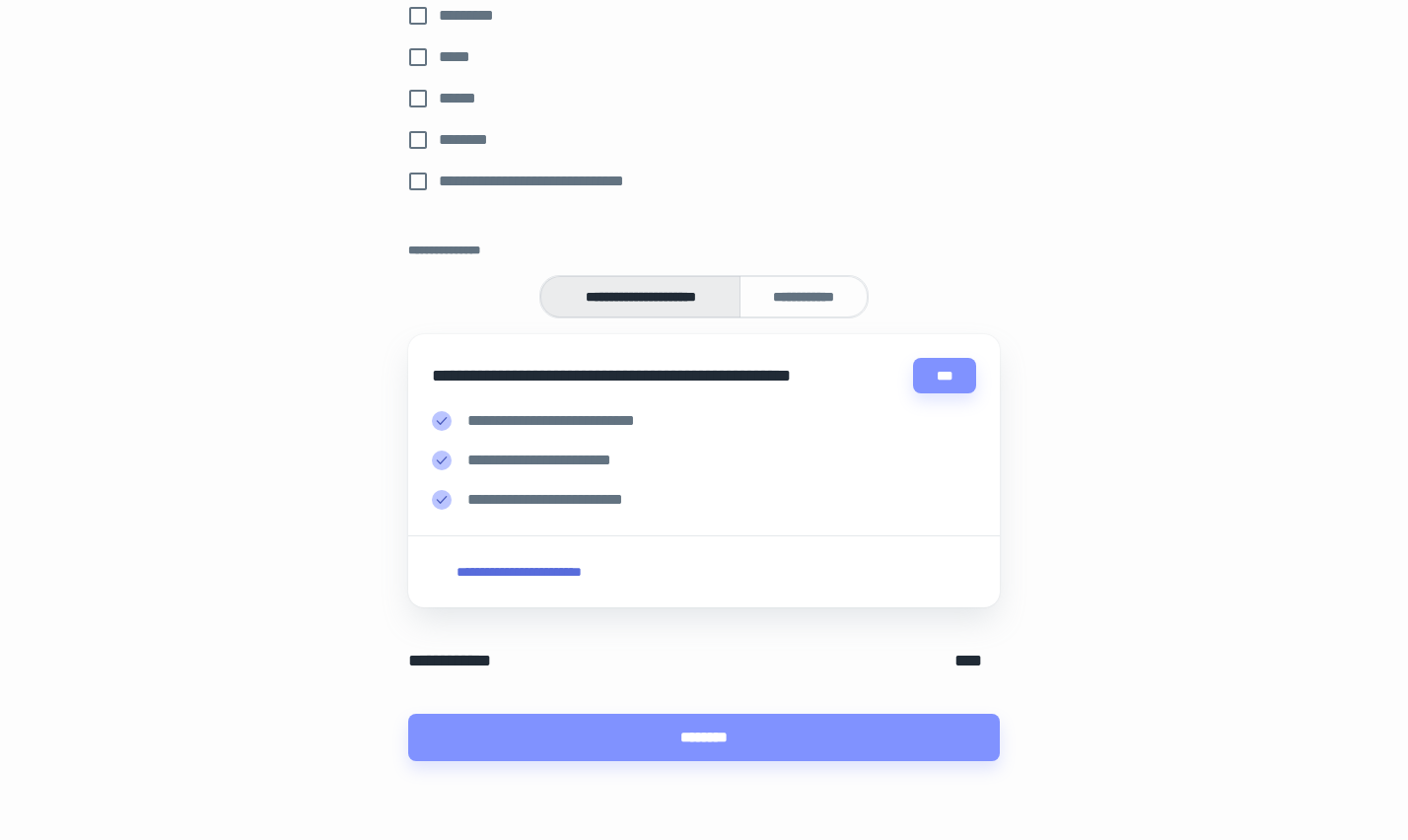 click on "**********" at bounding box center [804, 297] 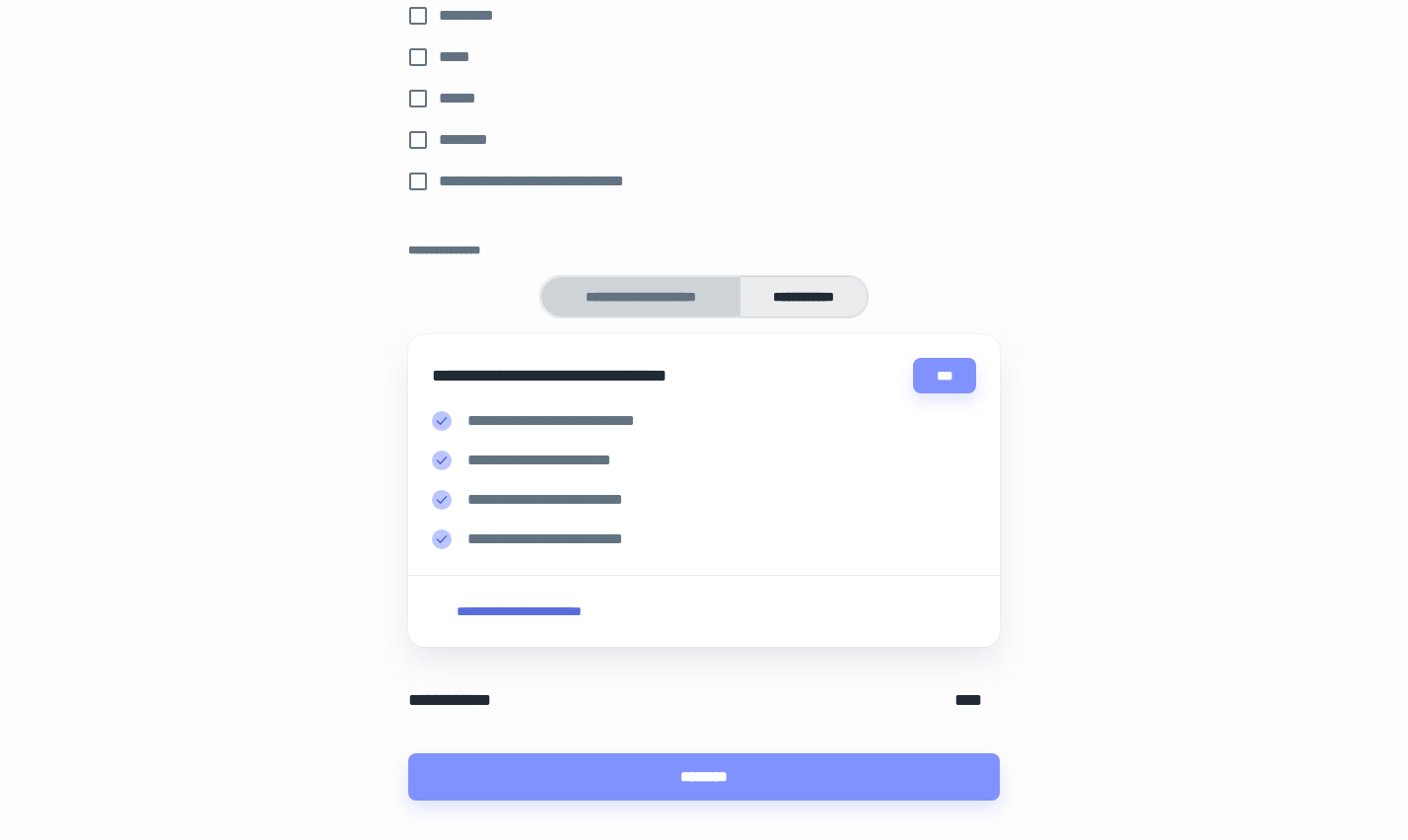 click on "**********" at bounding box center (640, 297) 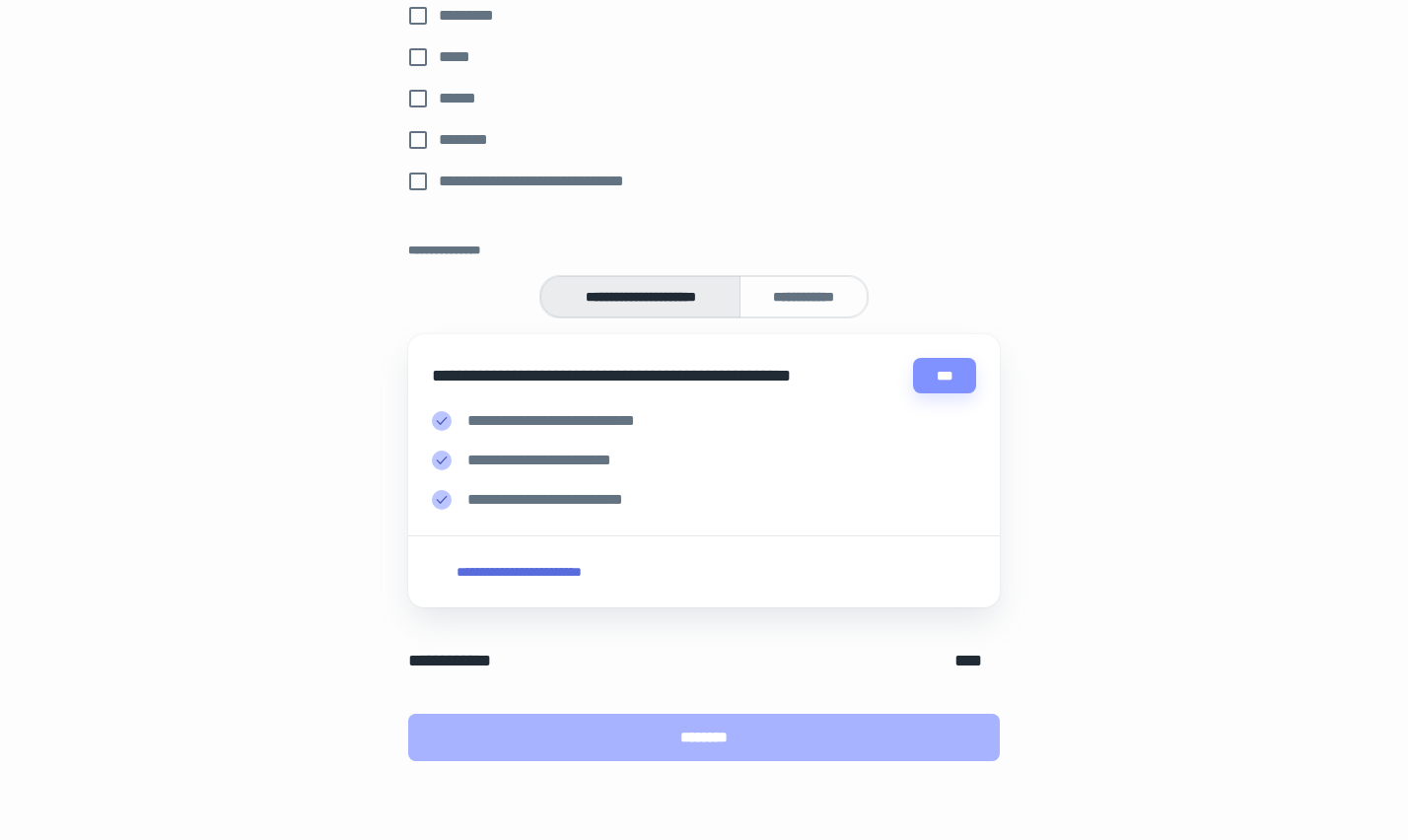 click on "********" at bounding box center [704, 737] 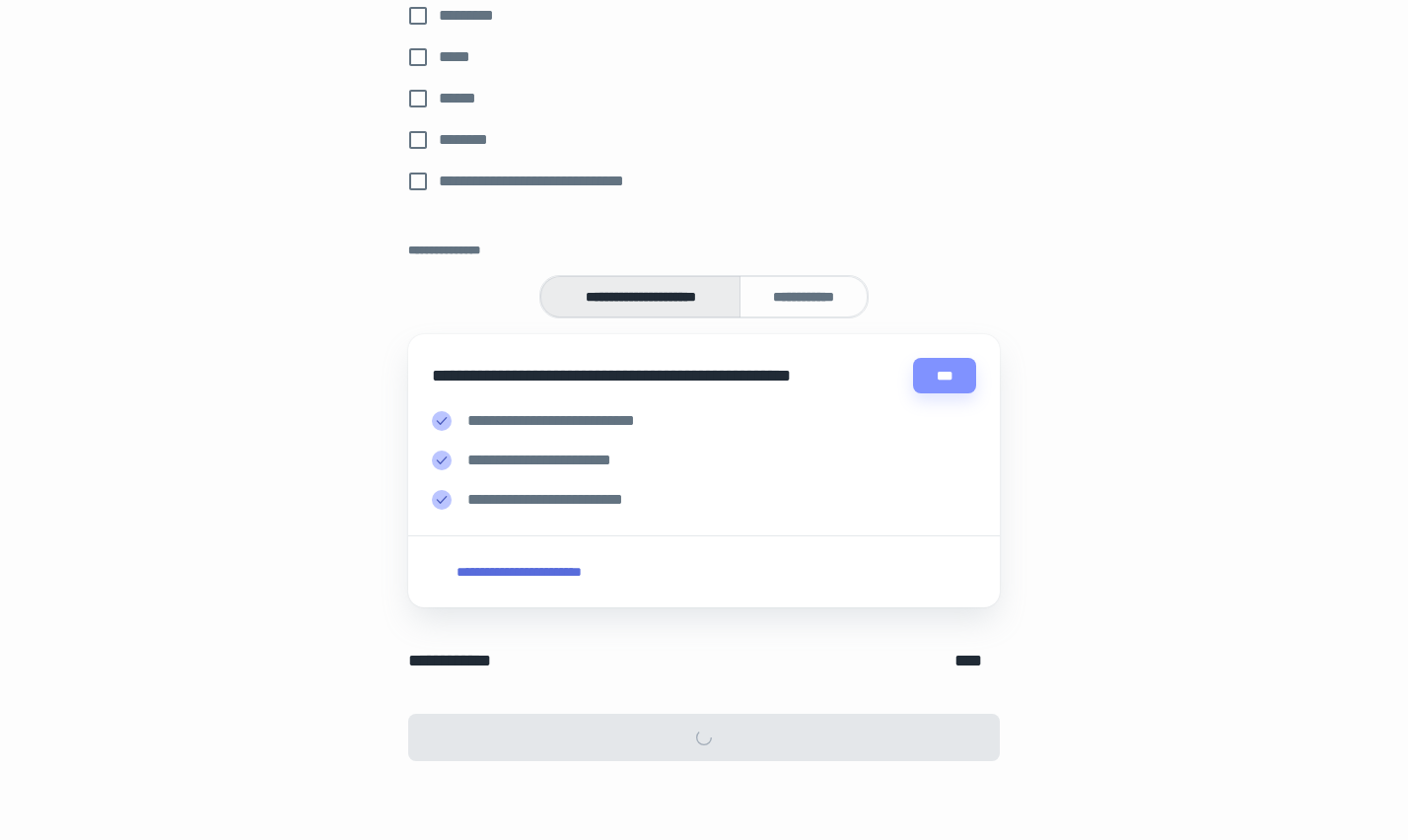 scroll, scrollTop: 0, scrollLeft: 0, axis: both 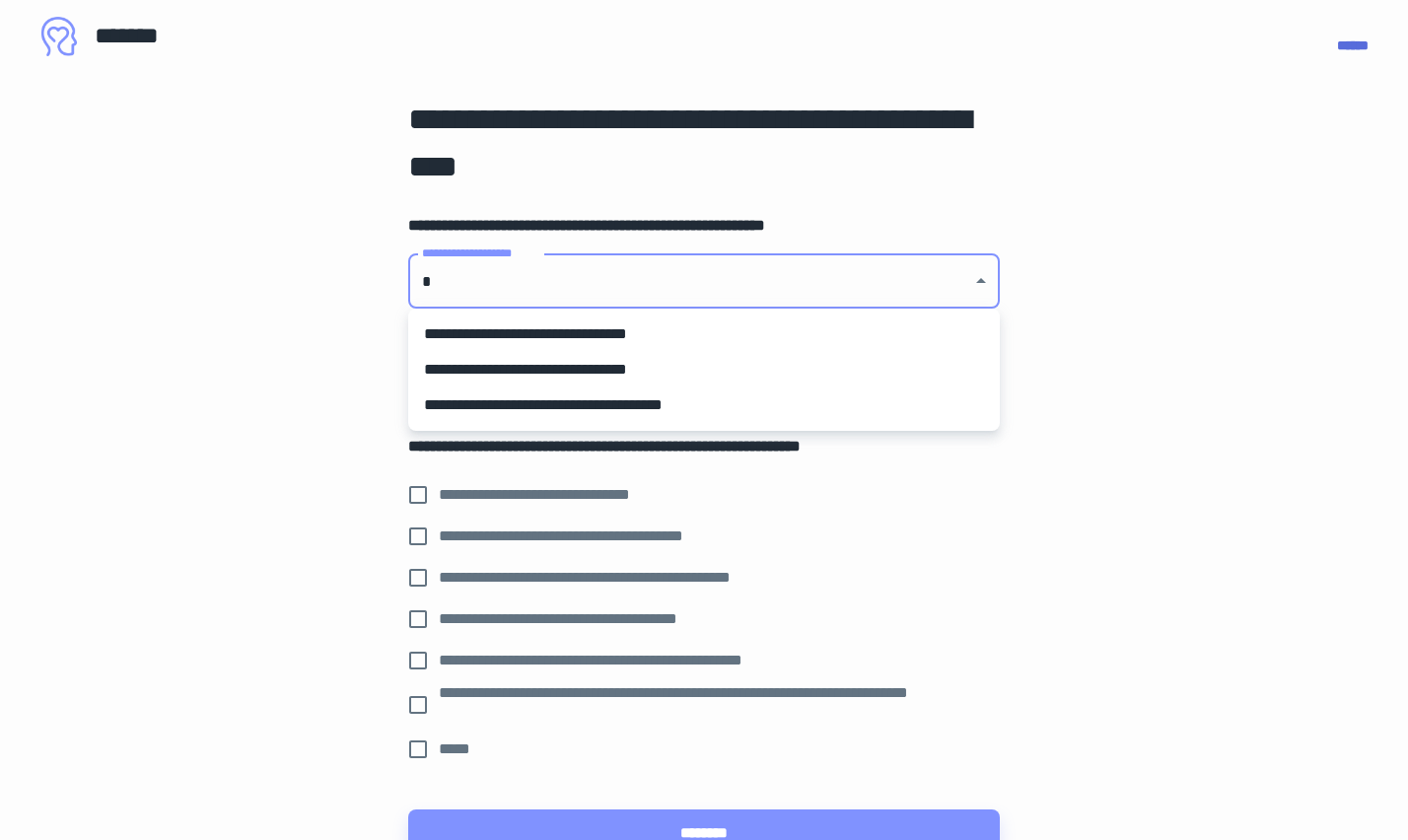click on "**********" at bounding box center [704, 401] 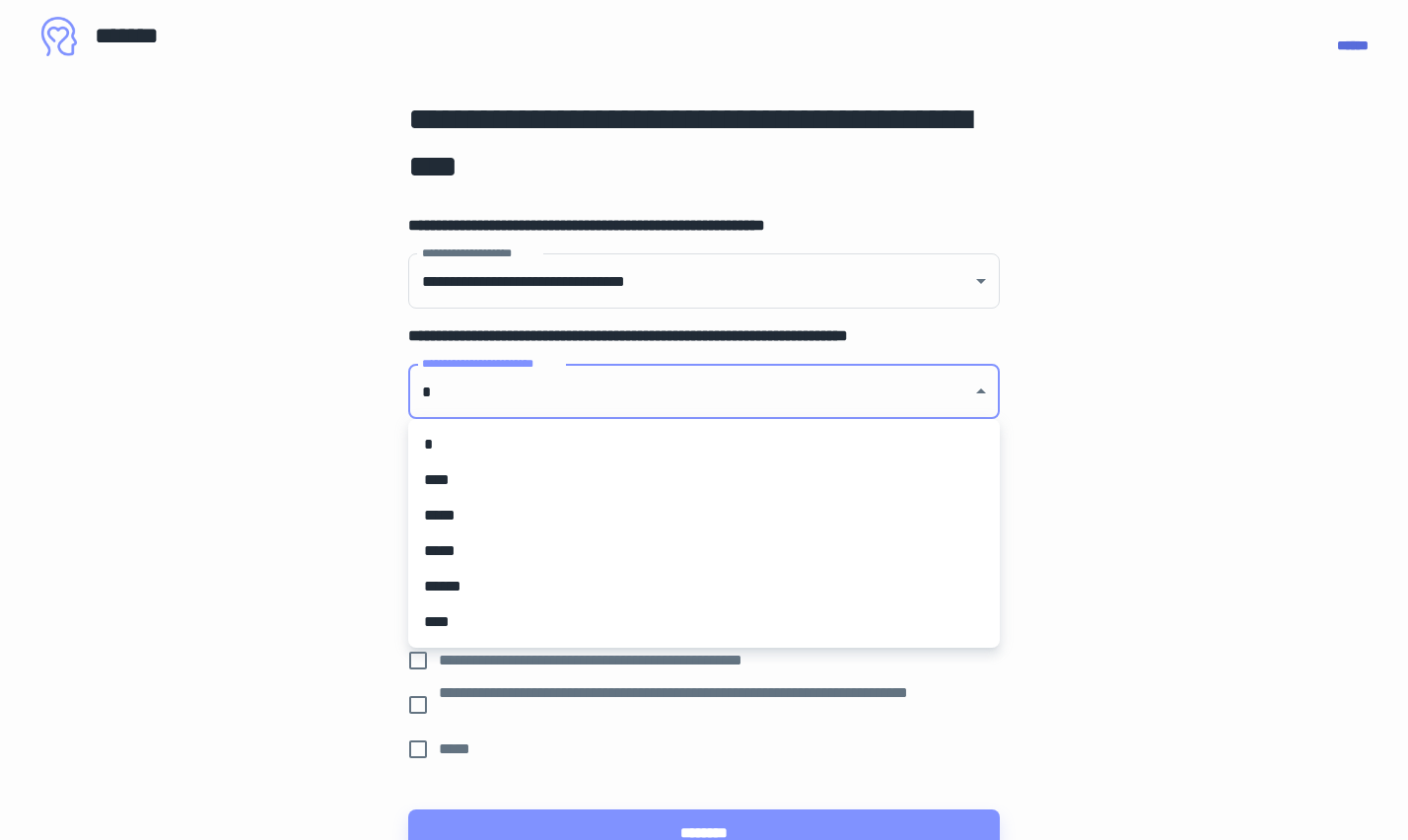click on "**********" at bounding box center (704, 401) 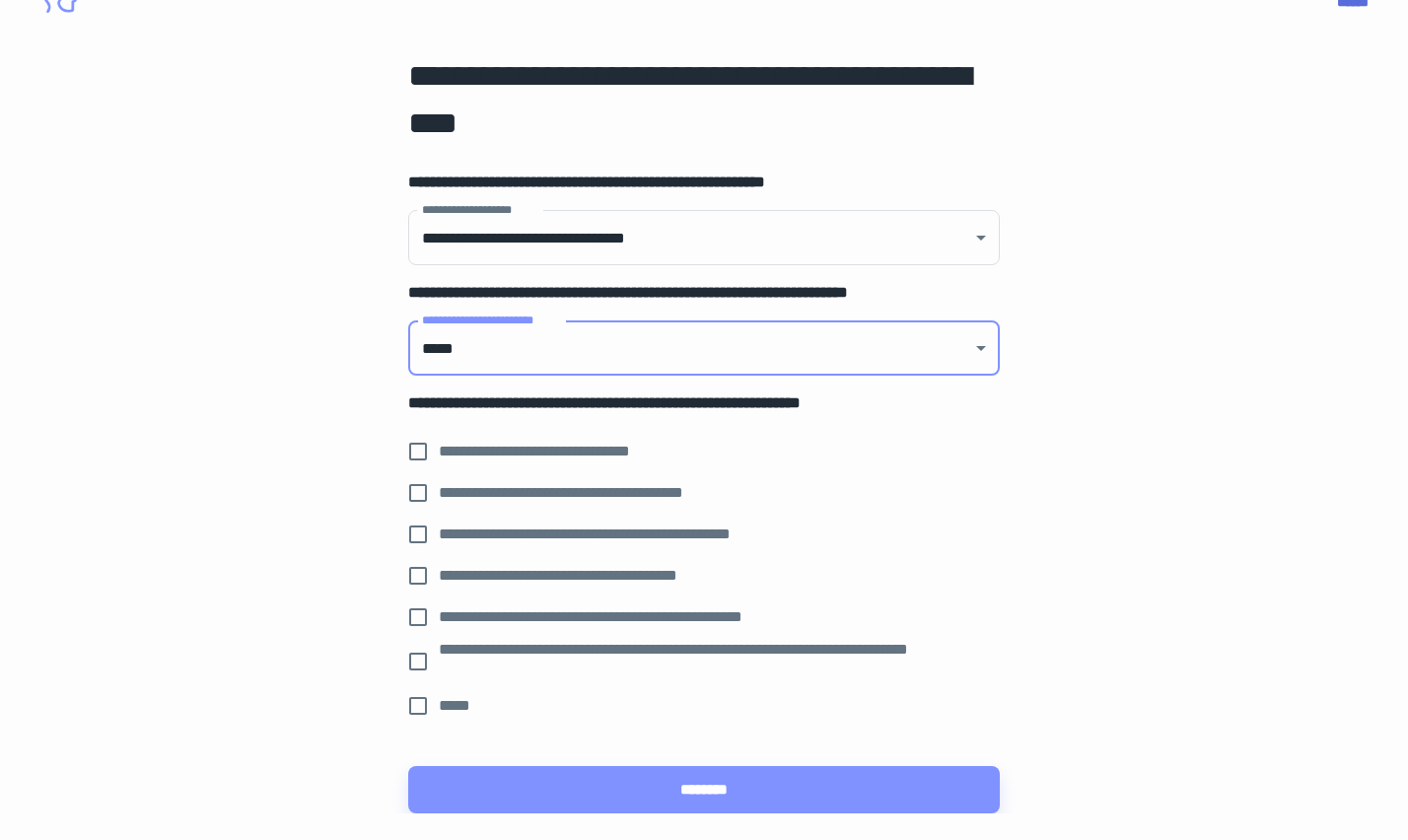 scroll, scrollTop: 67, scrollLeft: 0, axis: vertical 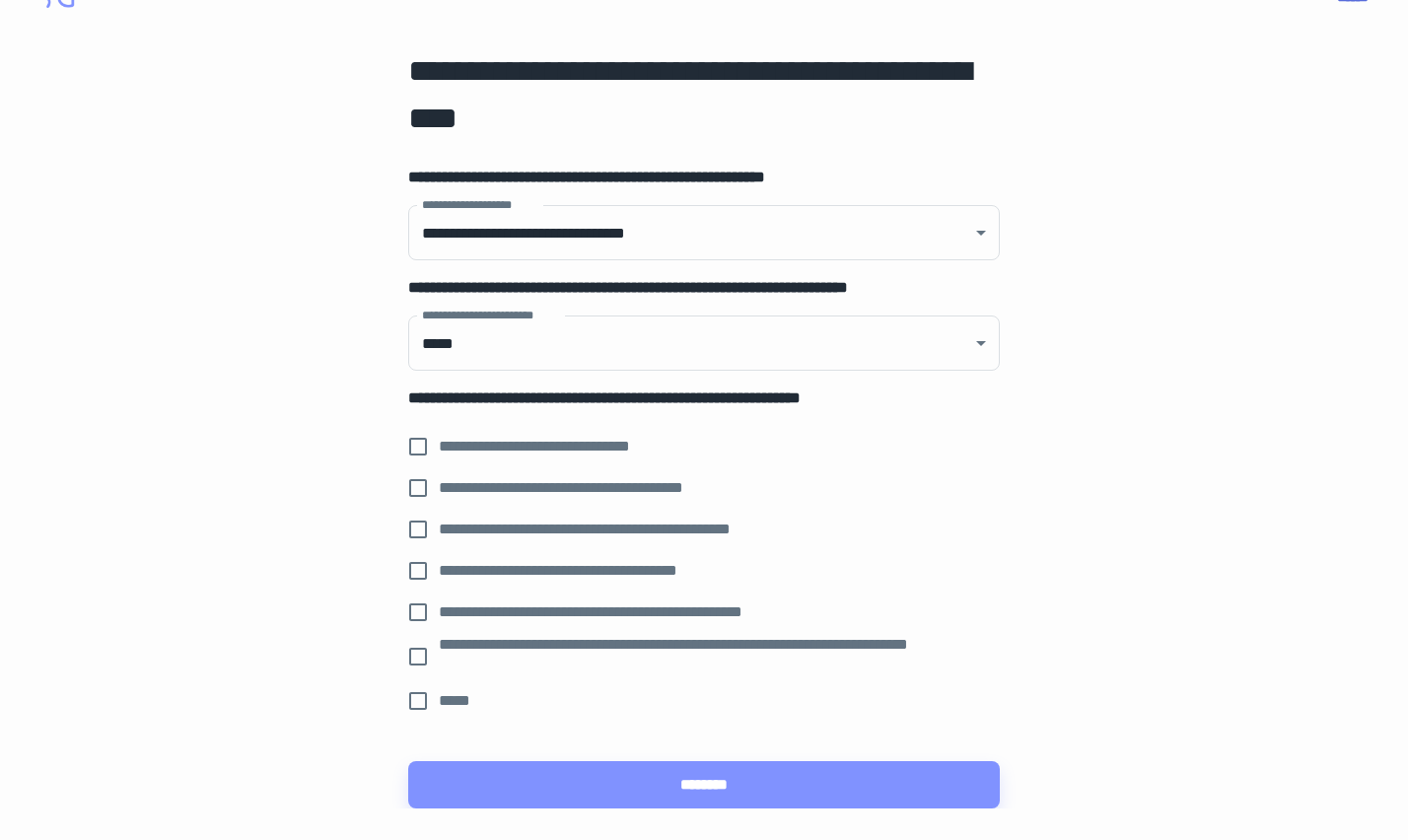 click on "**********" at bounding box center (556, 447) 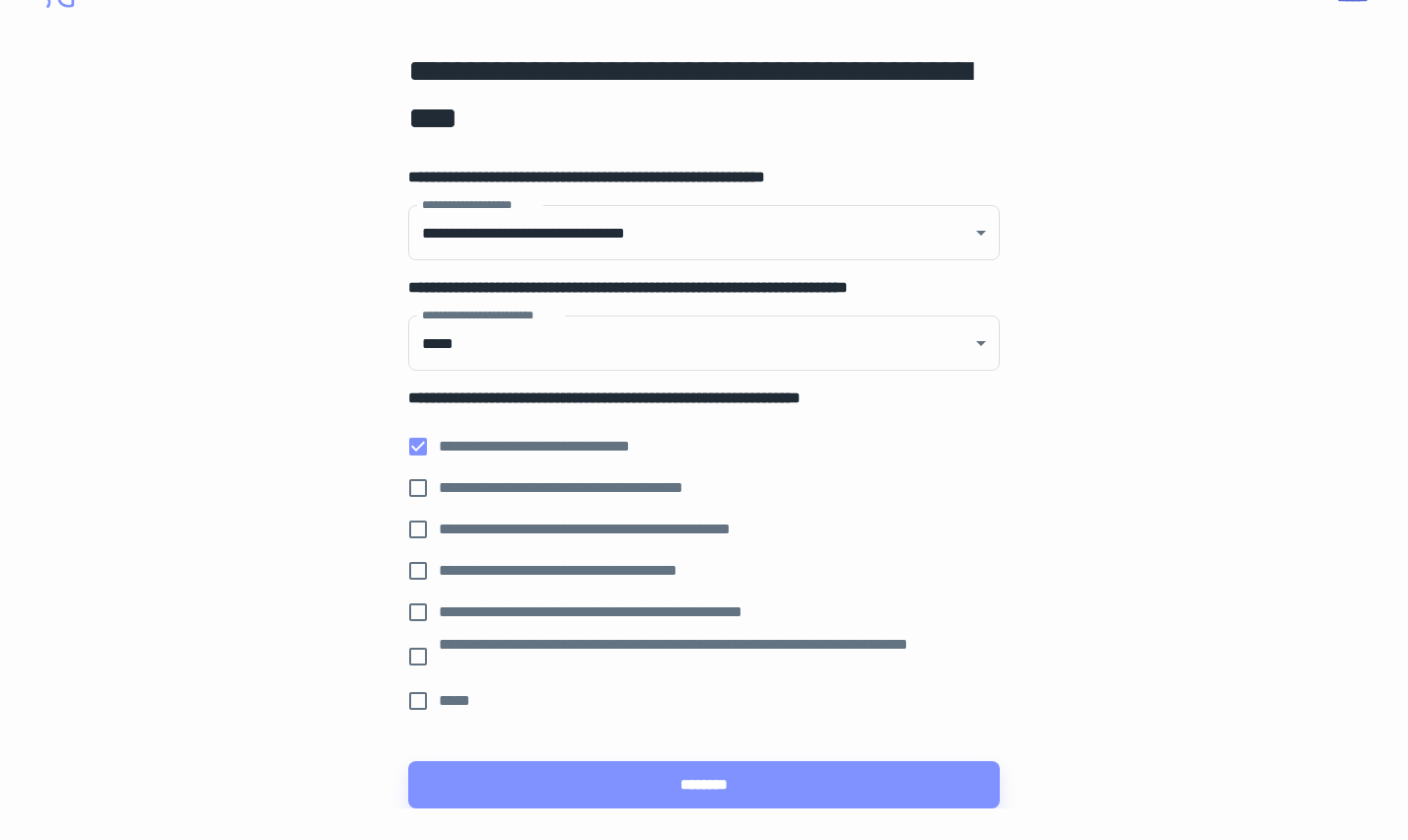 click on "**********" at bounding box center [690, 488] 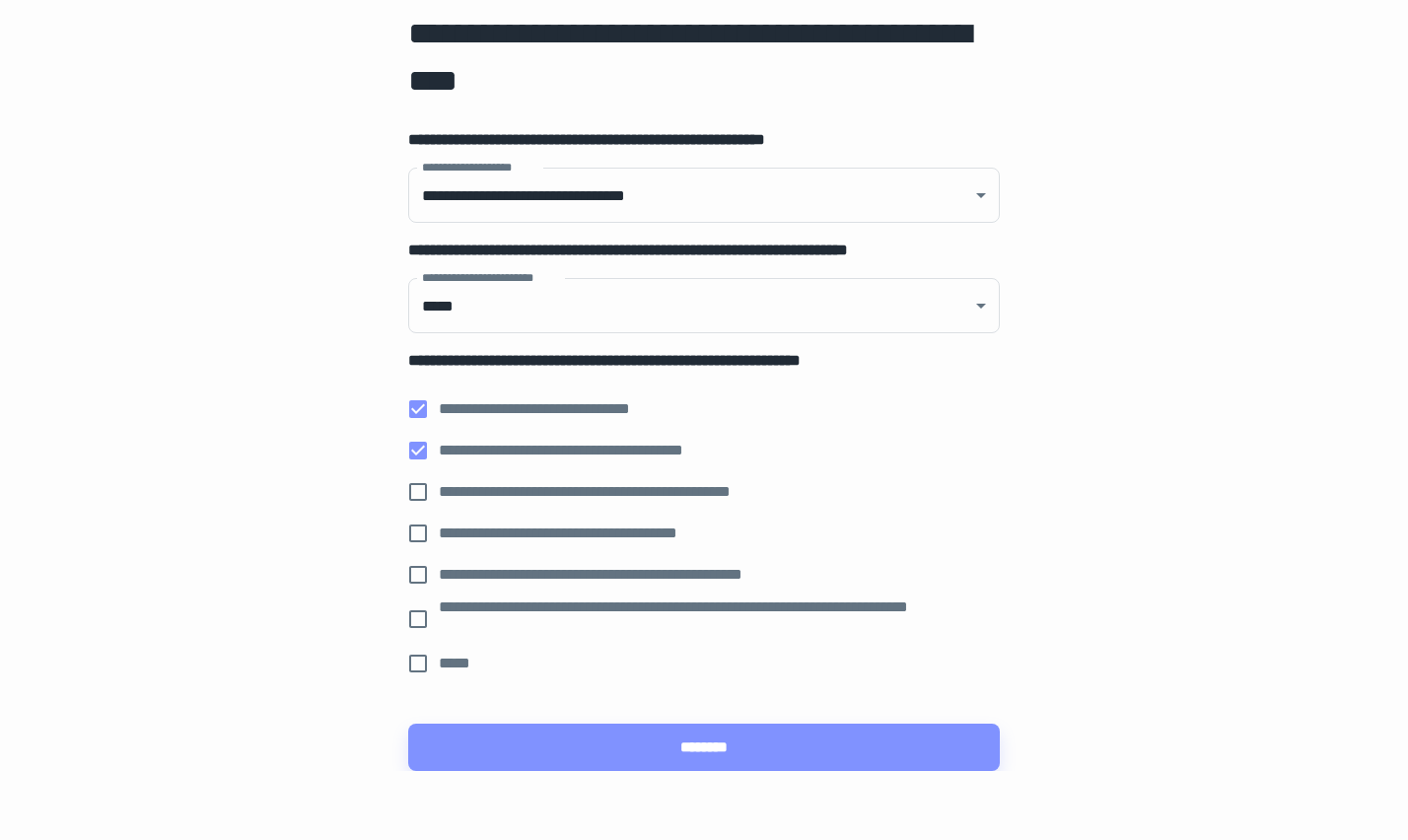 scroll, scrollTop: 114, scrollLeft: 0, axis: vertical 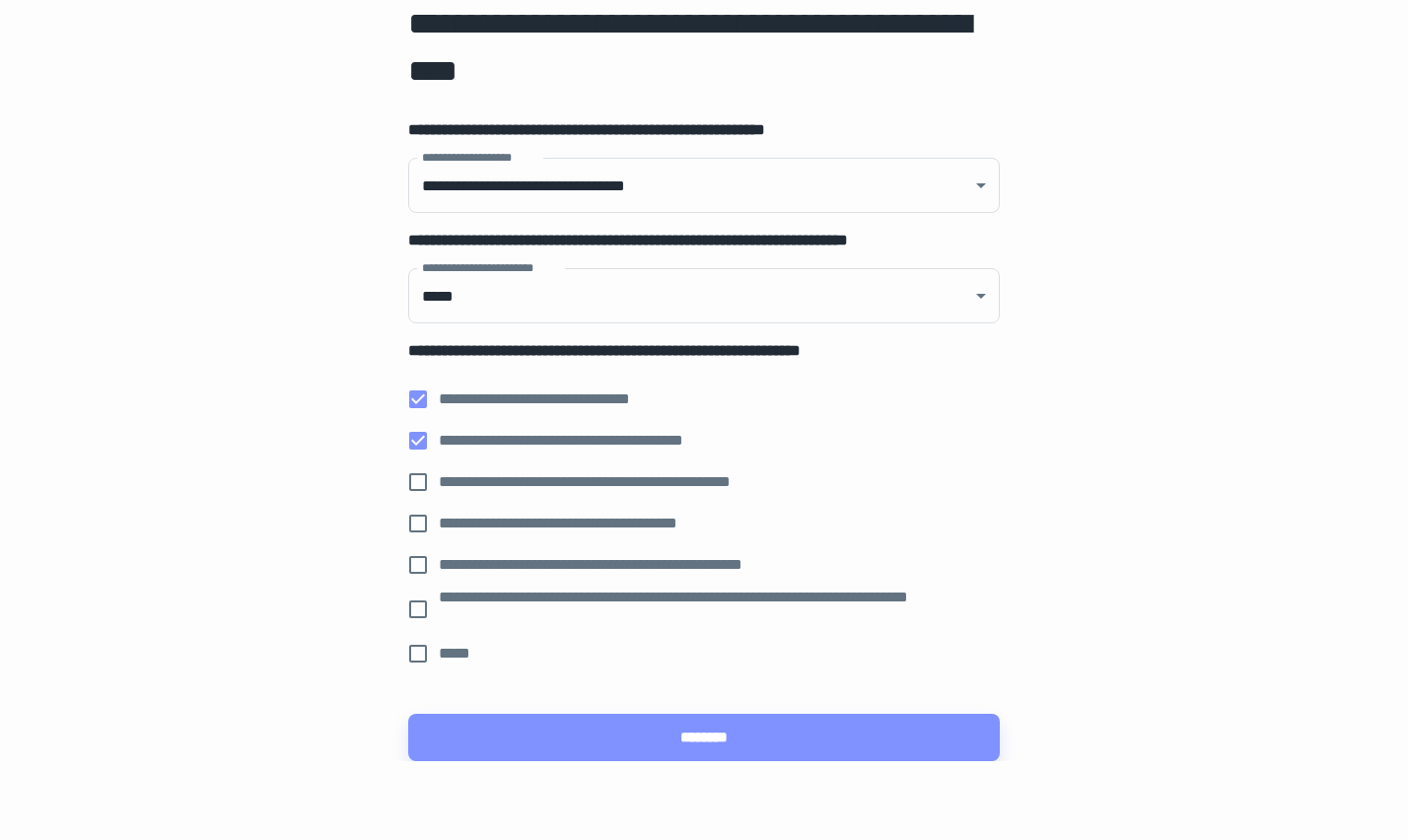click on "**********" at bounding box center [622, 482] 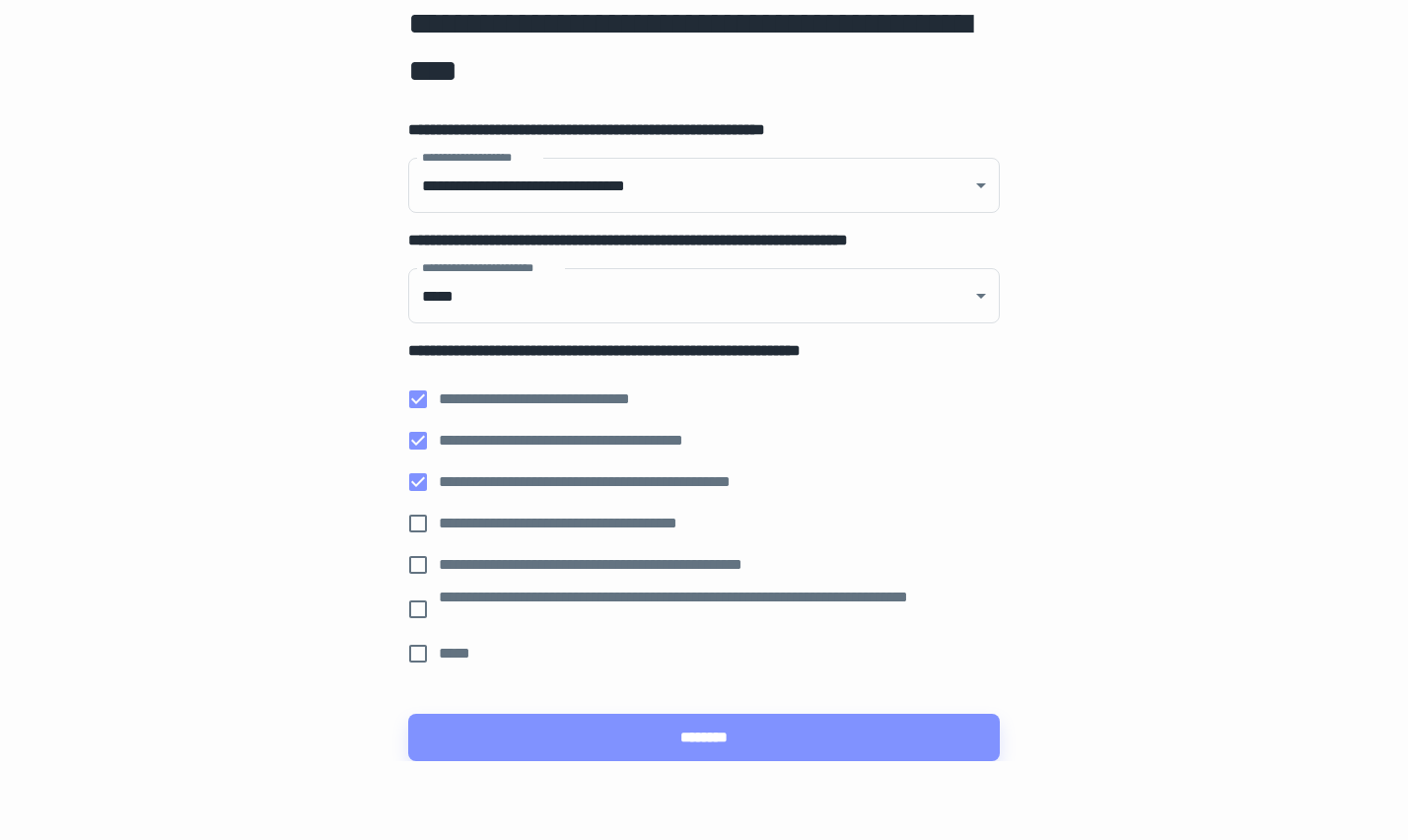 click on "**********" at bounding box center (623, 565) 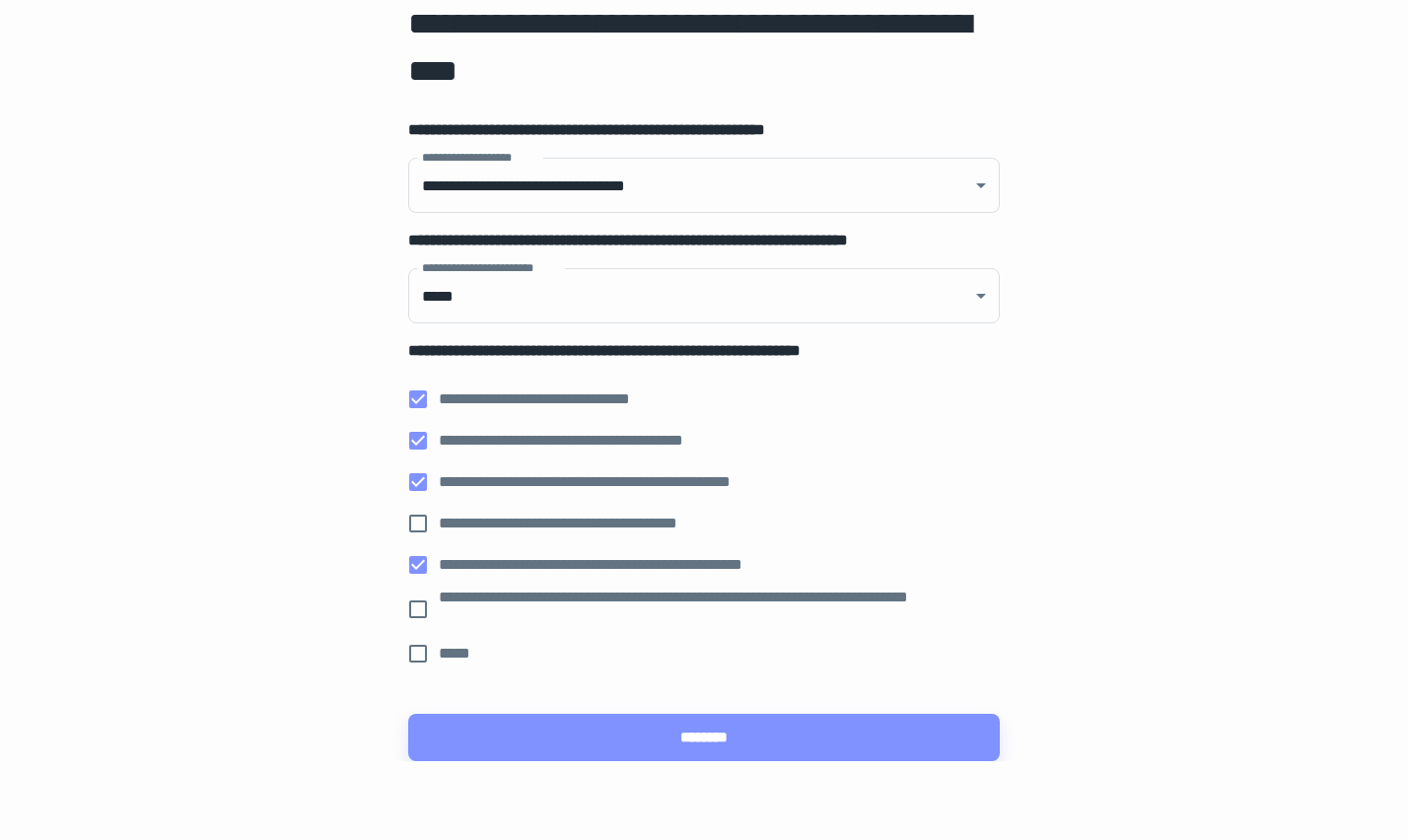 click on "**********" at bounding box center [711, 609] 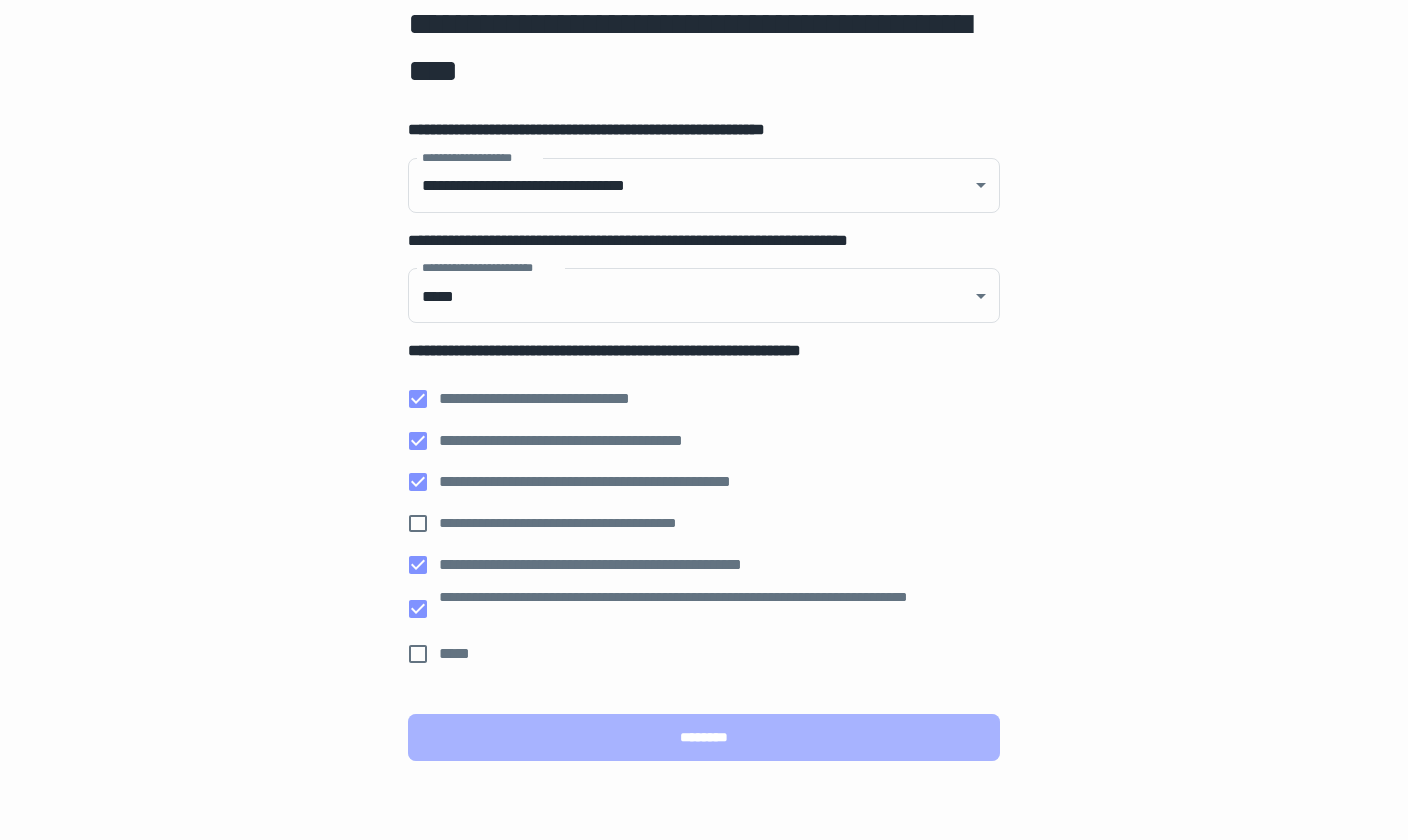 click on "********" at bounding box center [704, 737] 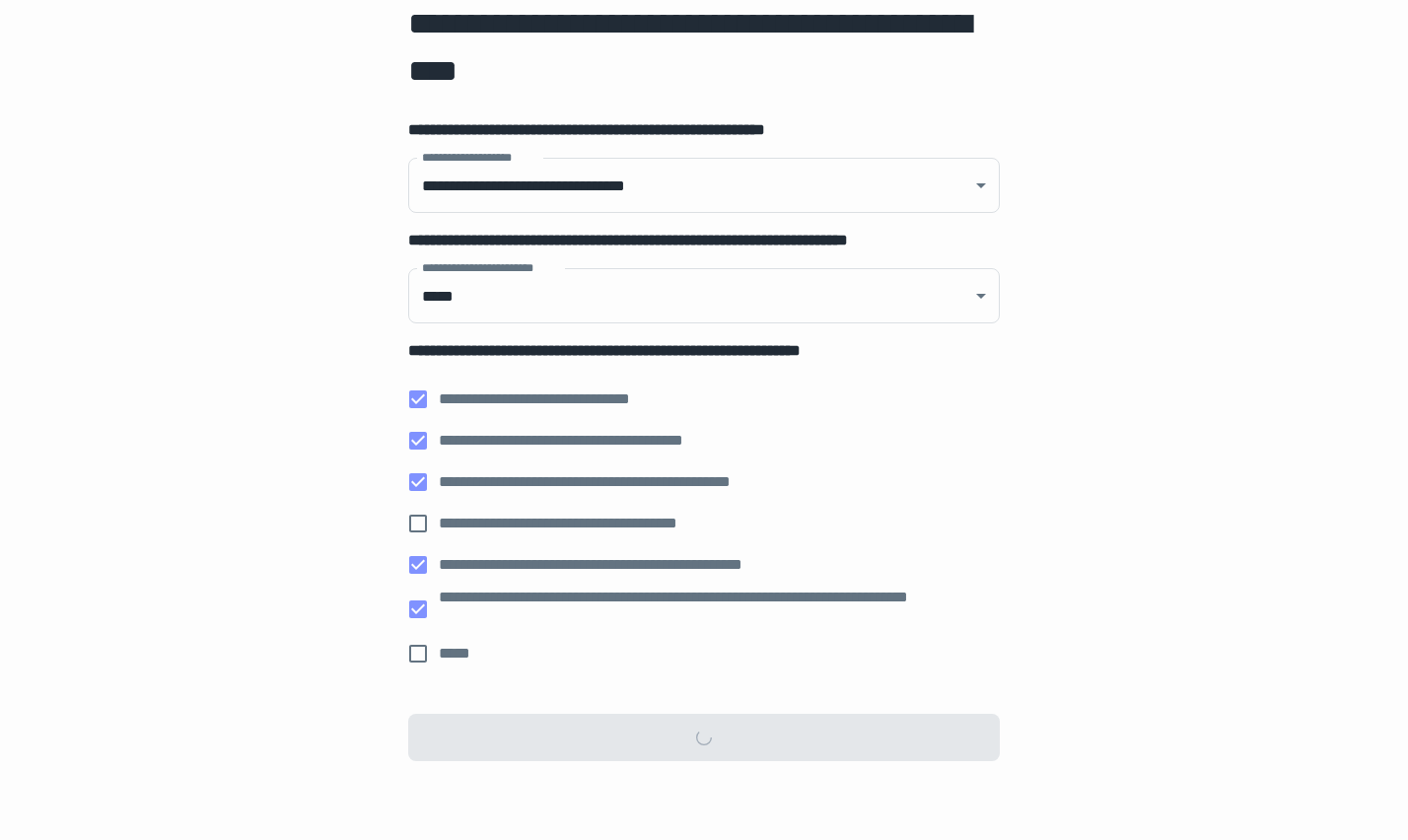 scroll, scrollTop: 0, scrollLeft: 0, axis: both 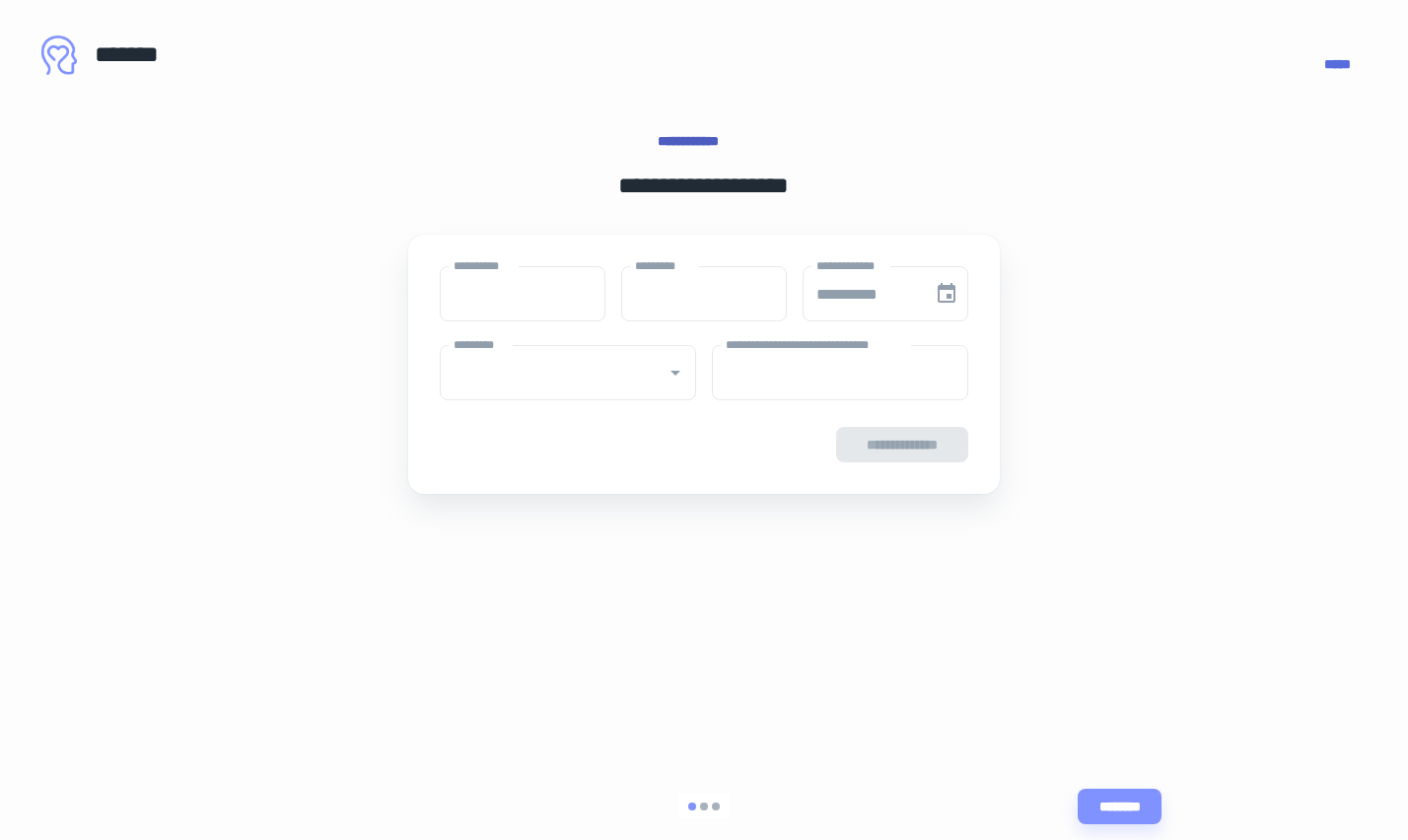 type on "****" 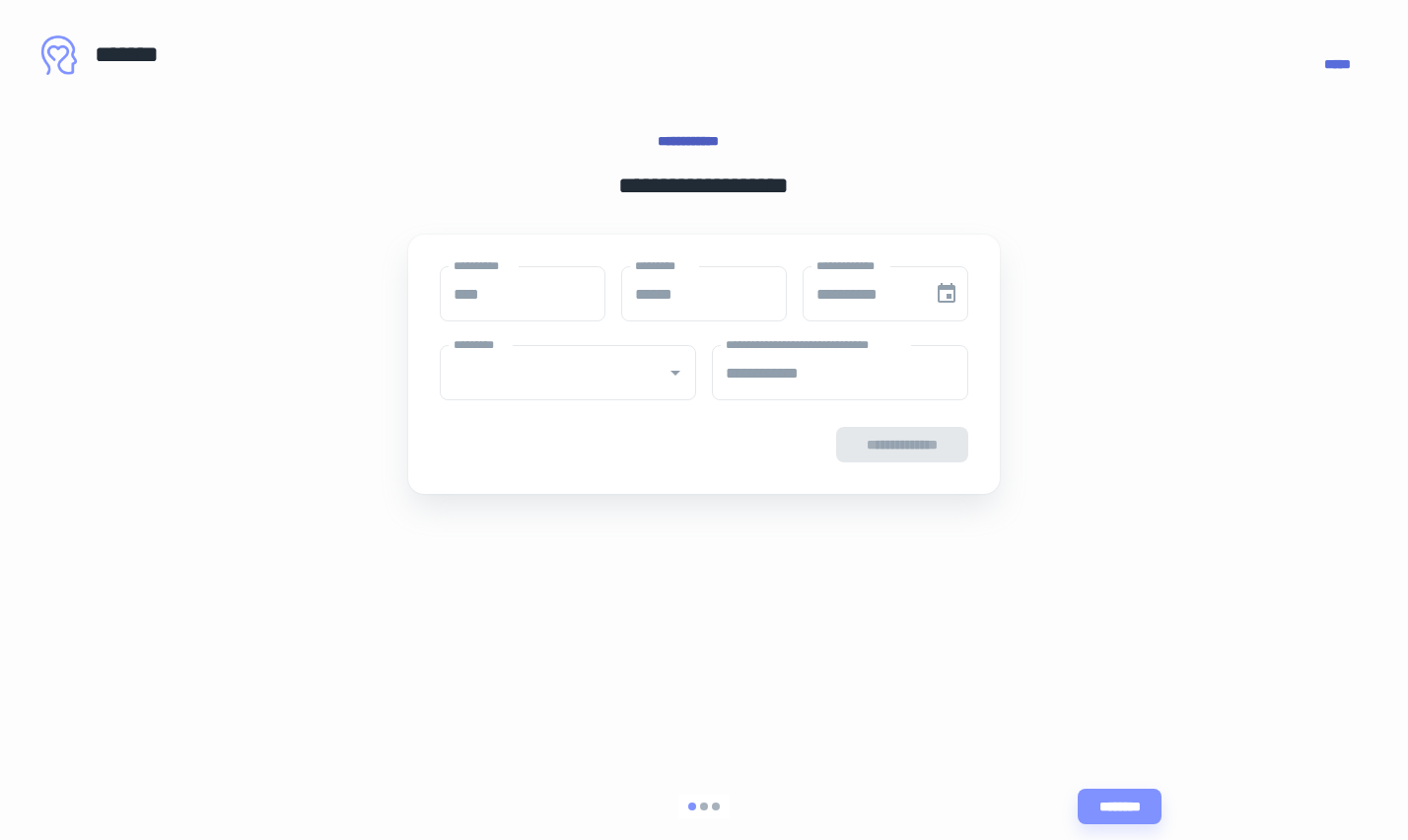 type on "**********" 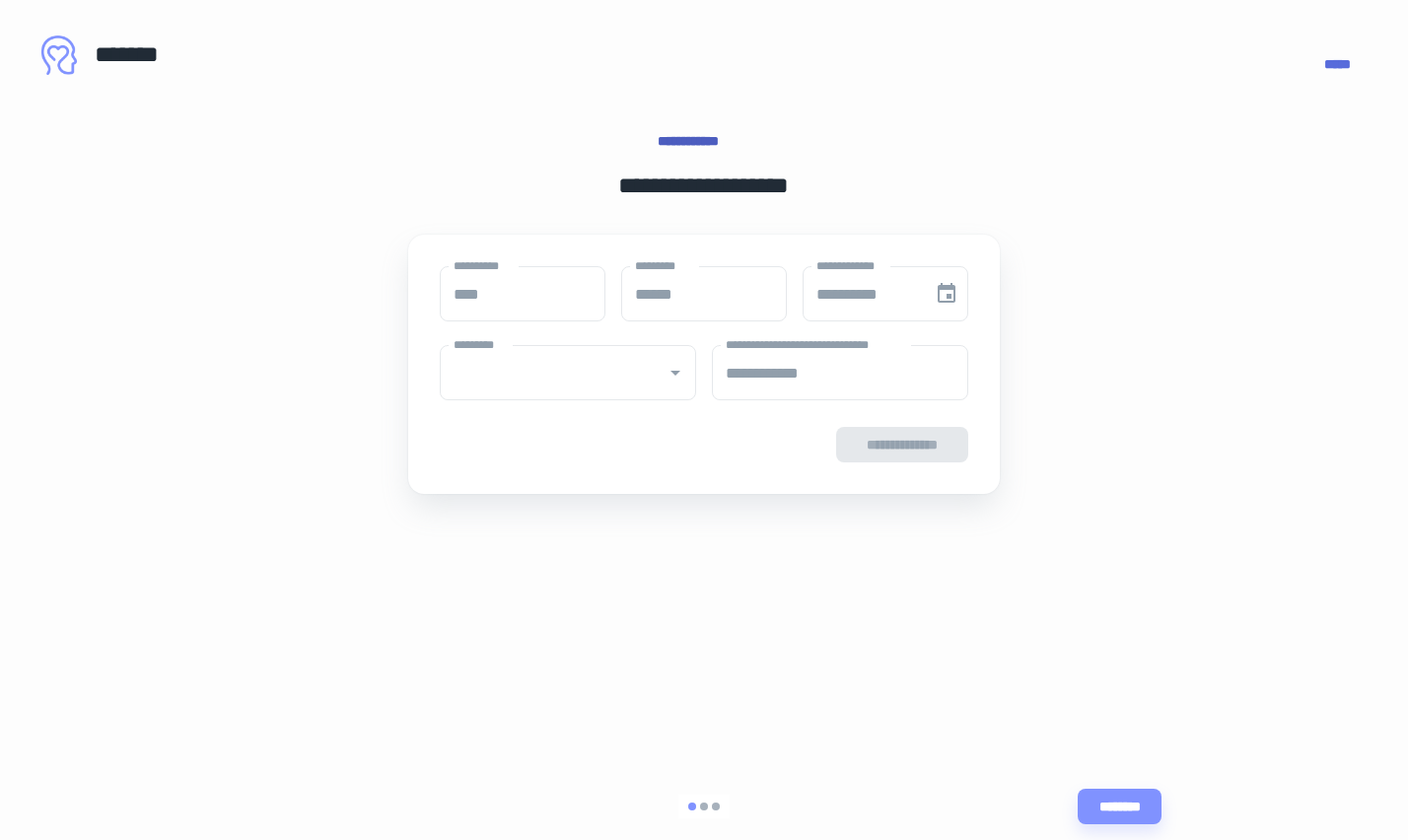 type on "**********" 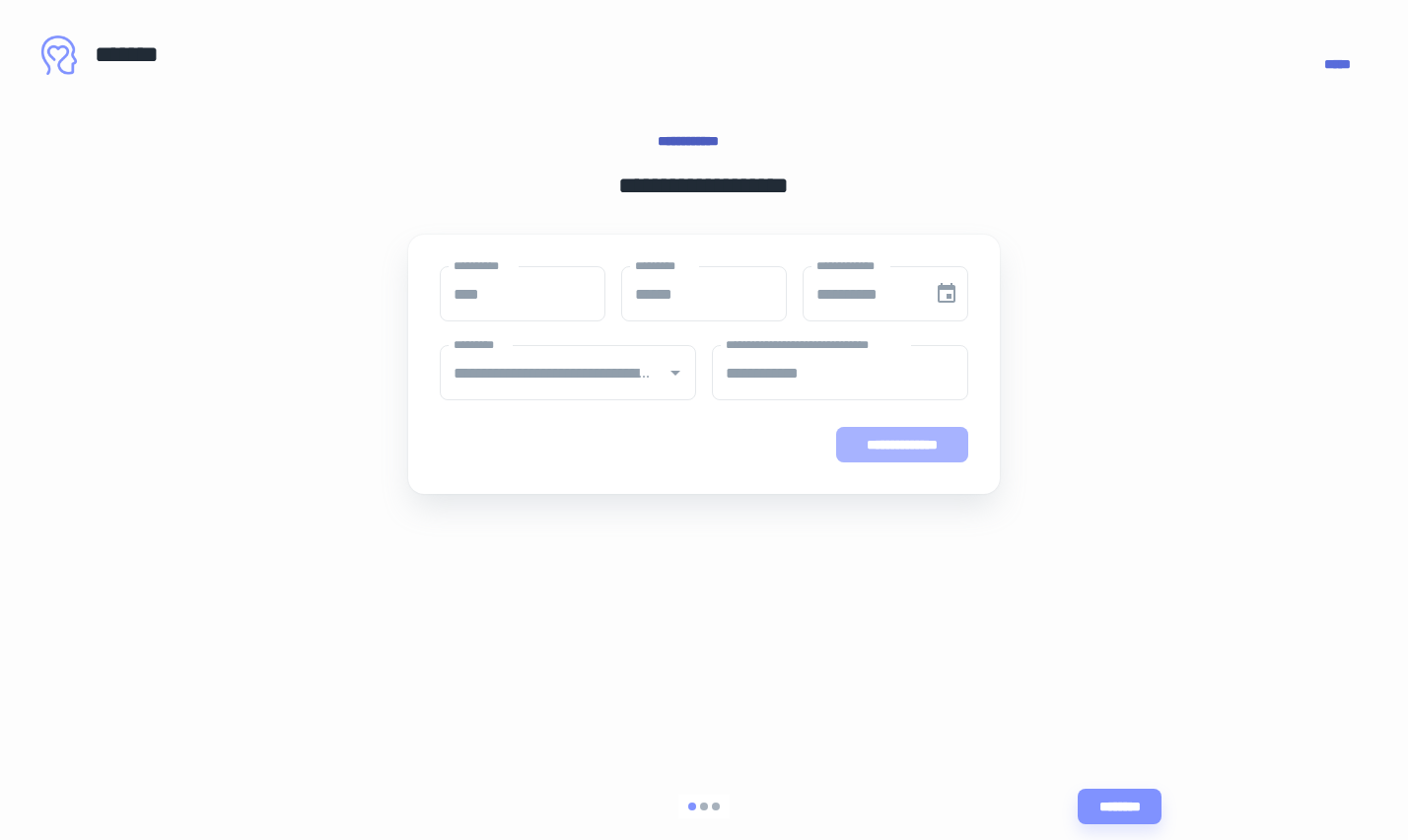 click on "**********" at bounding box center [902, 445] 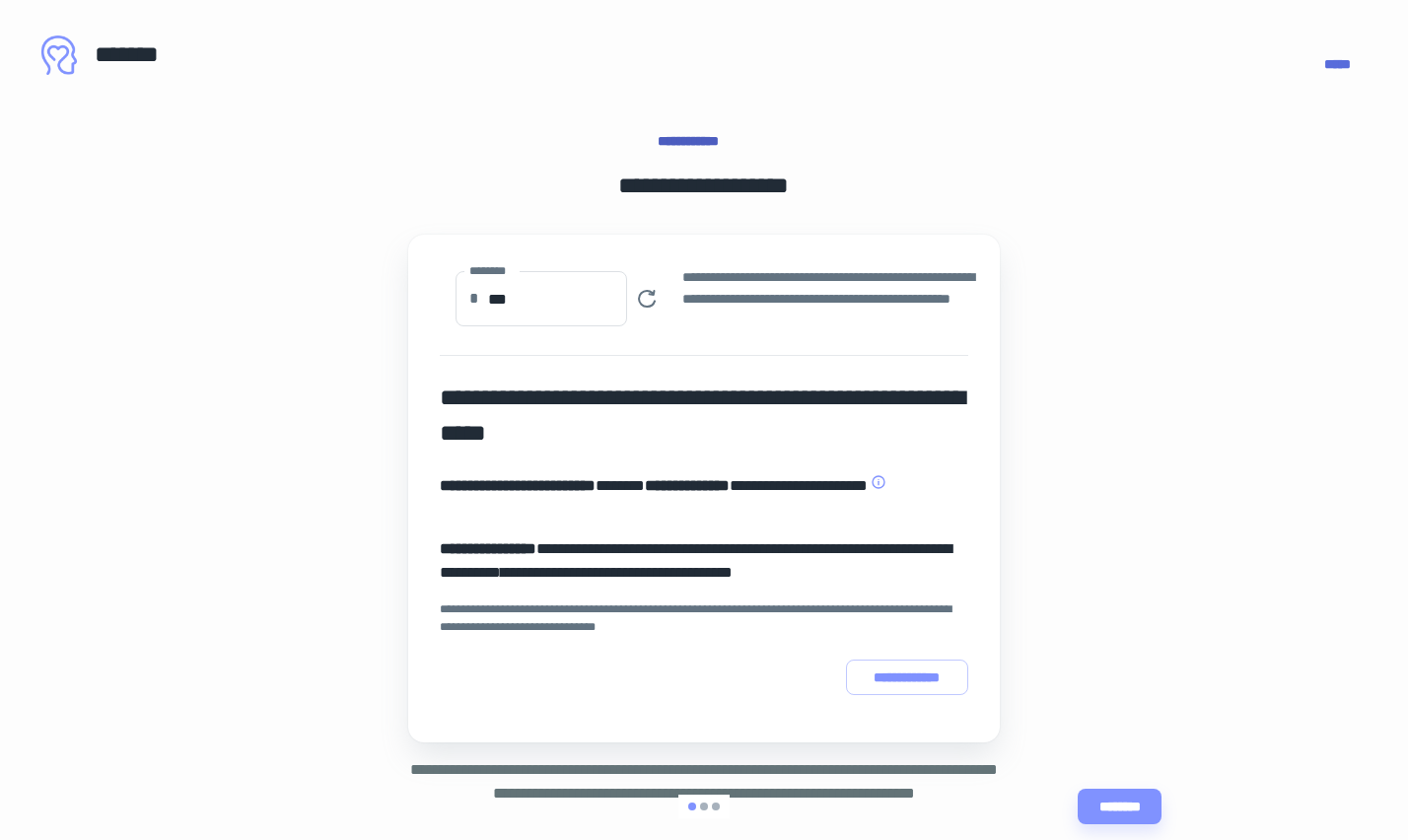 scroll, scrollTop: 84, scrollLeft: 0, axis: vertical 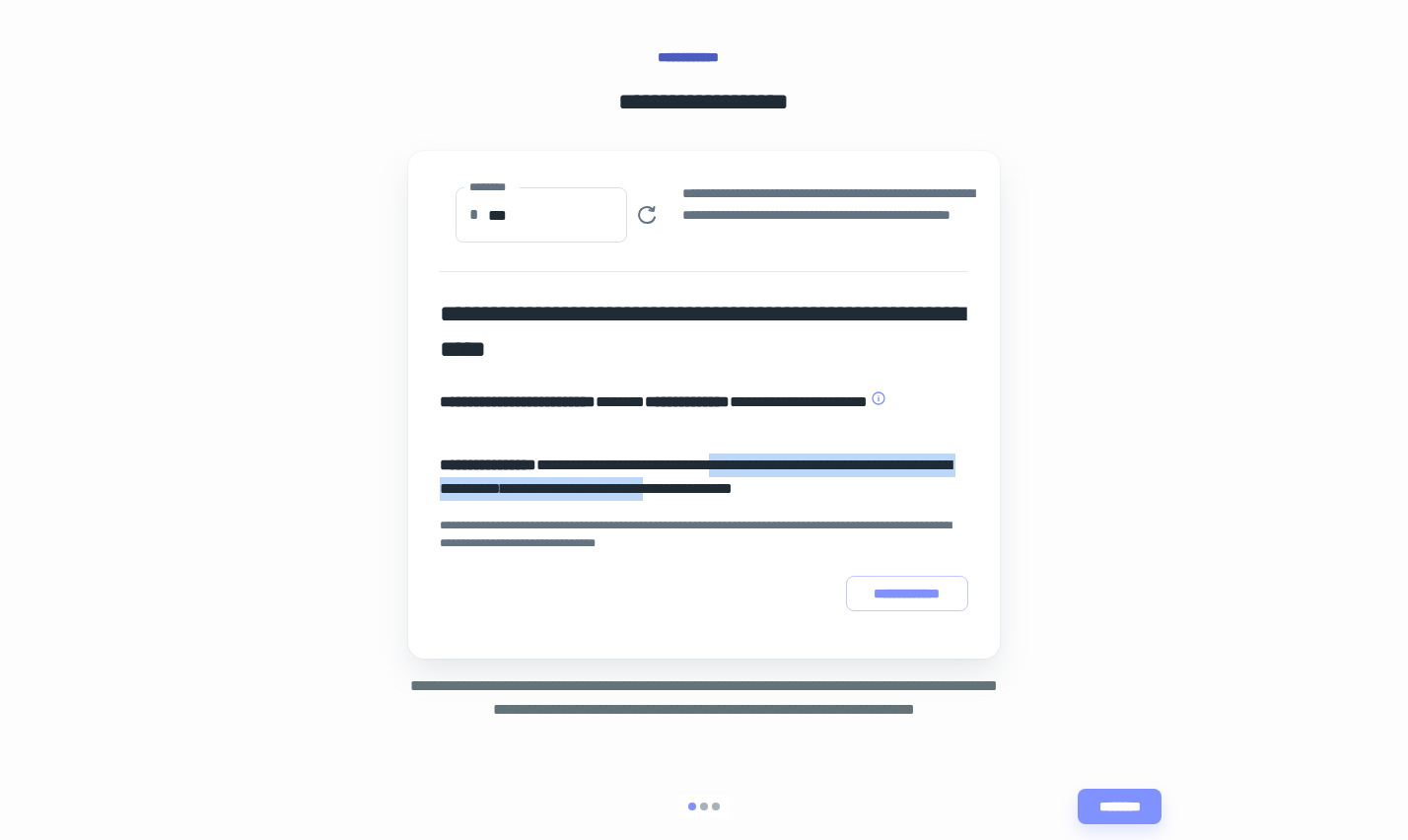 drag, startPoint x: 768, startPoint y: 468, endPoint x: 801, endPoint y: 478, distance: 34.48188 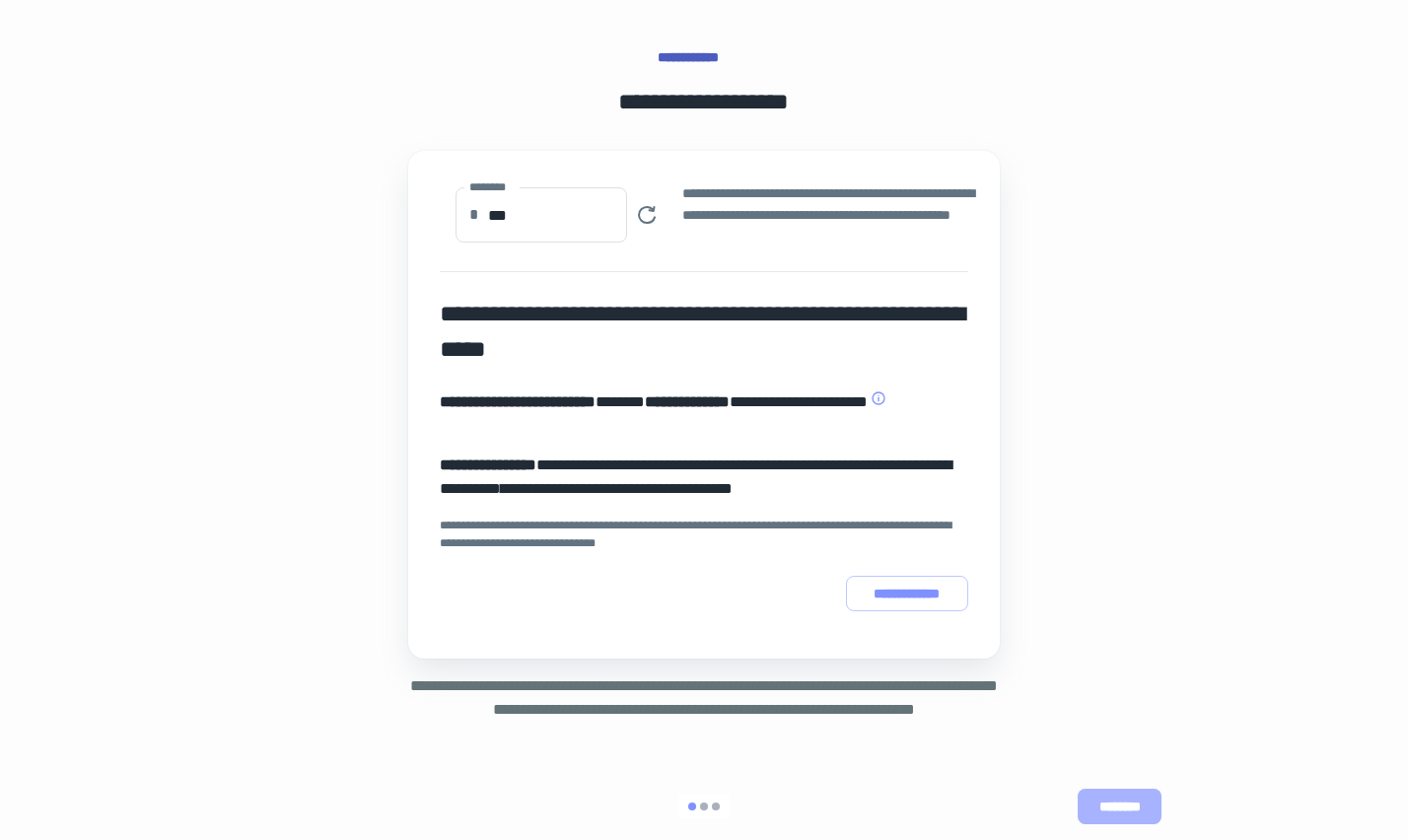 click on "********" at bounding box center [1119, 806] 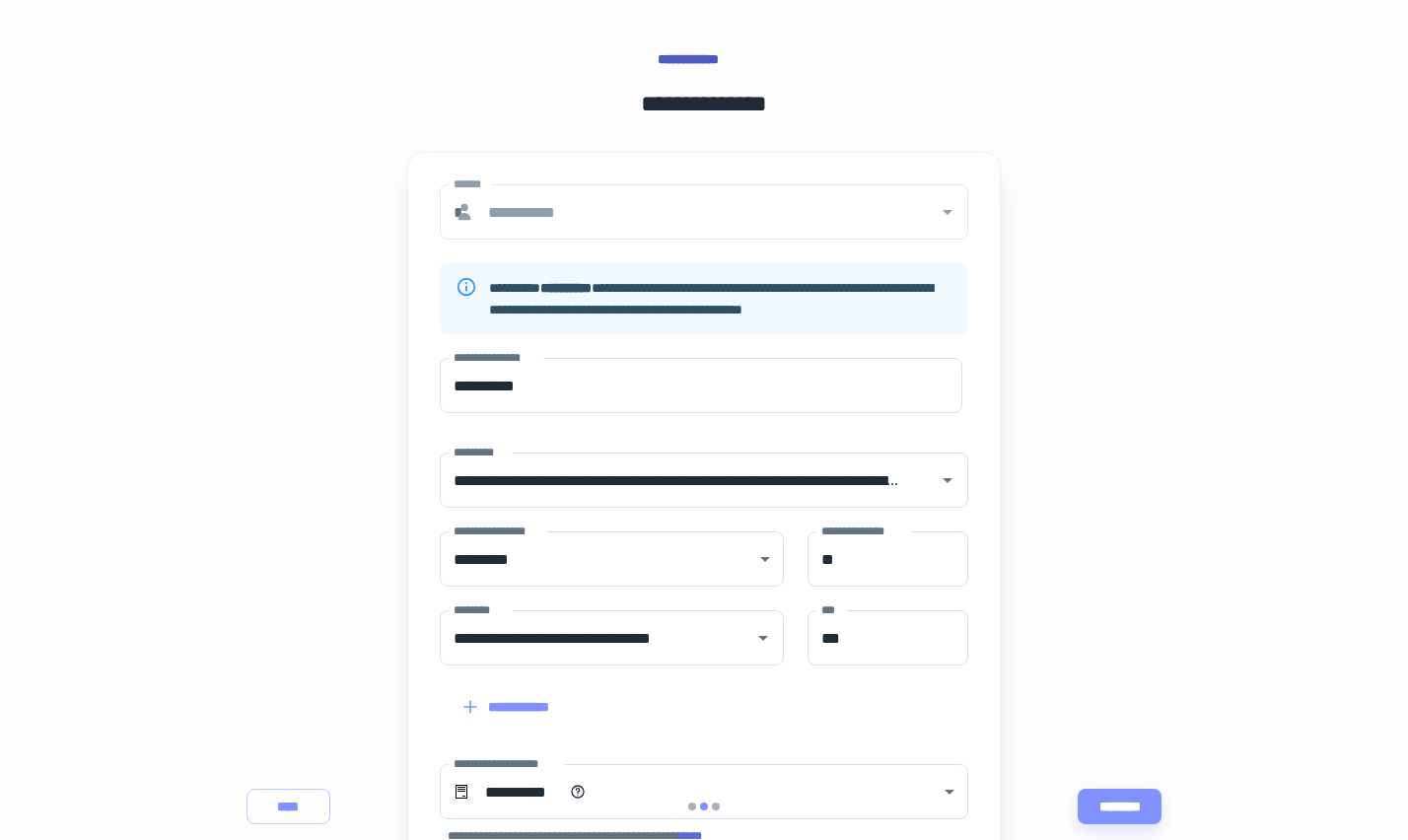 scroll, scrollTop: 86, scrollLeft: 0, axis: vertical 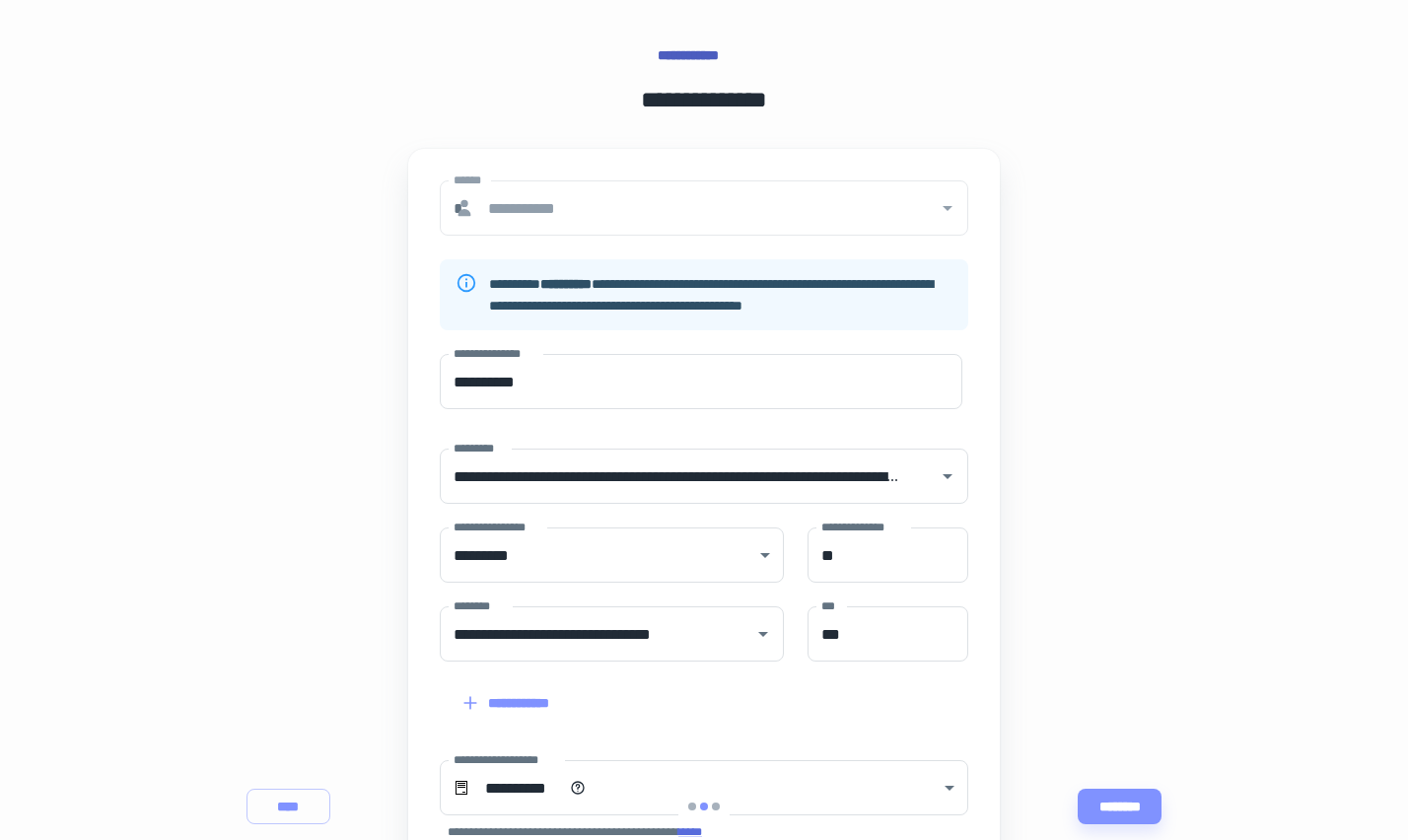click at bounding box center (947, 208) 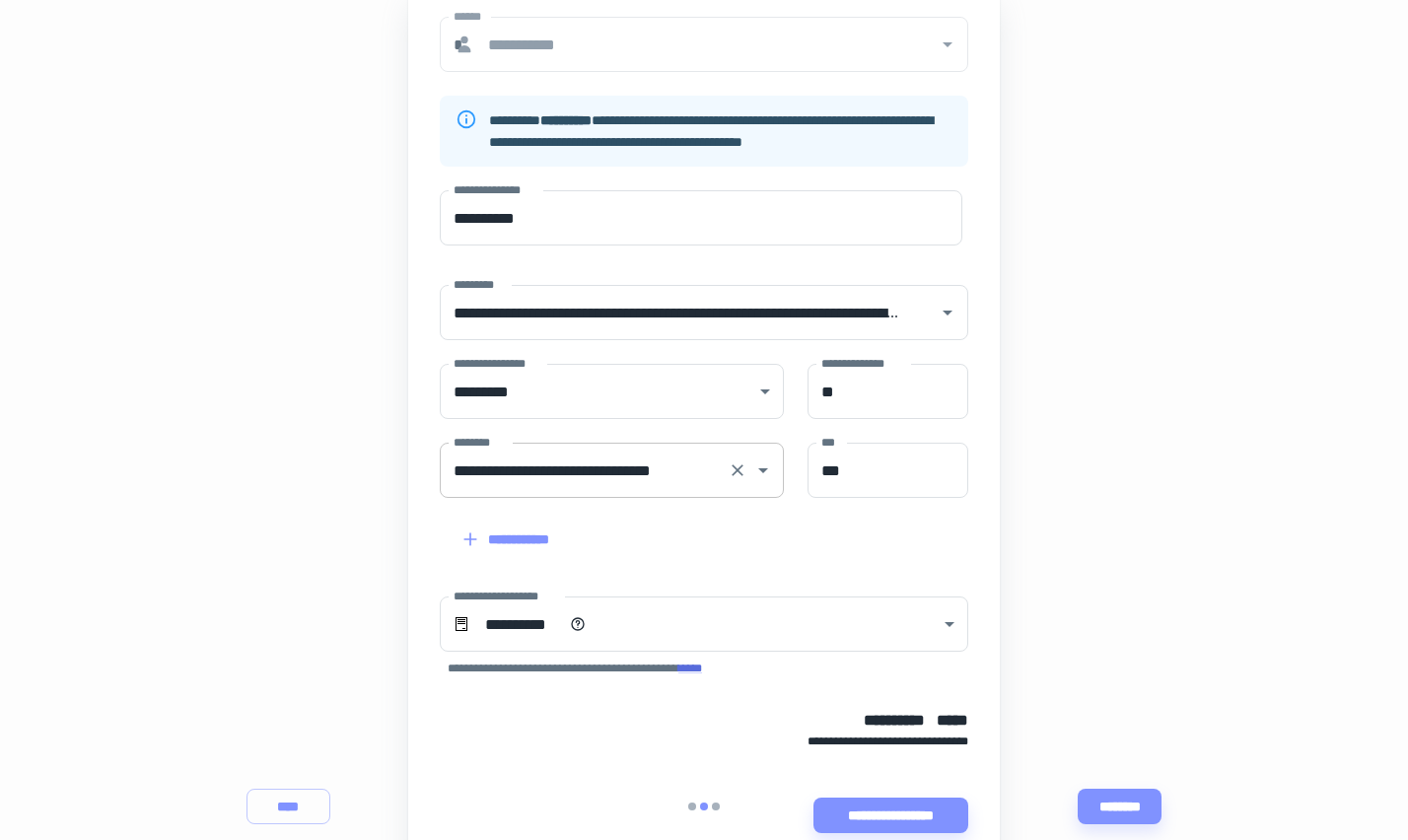 scroll, scrollTop: 258, scrollLeft: 0, axis: vertical 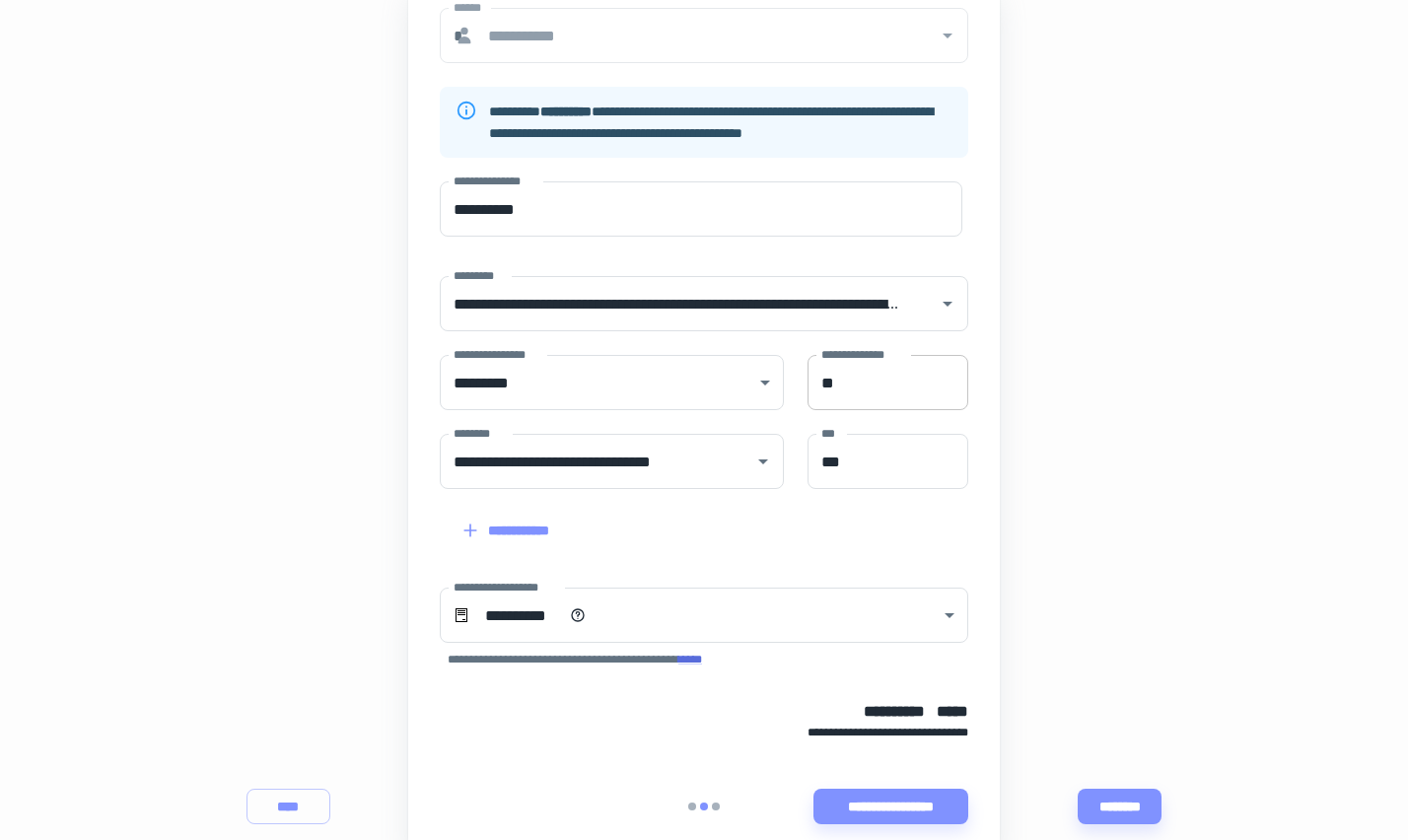 click on "**" at bounding box center (887, 383) 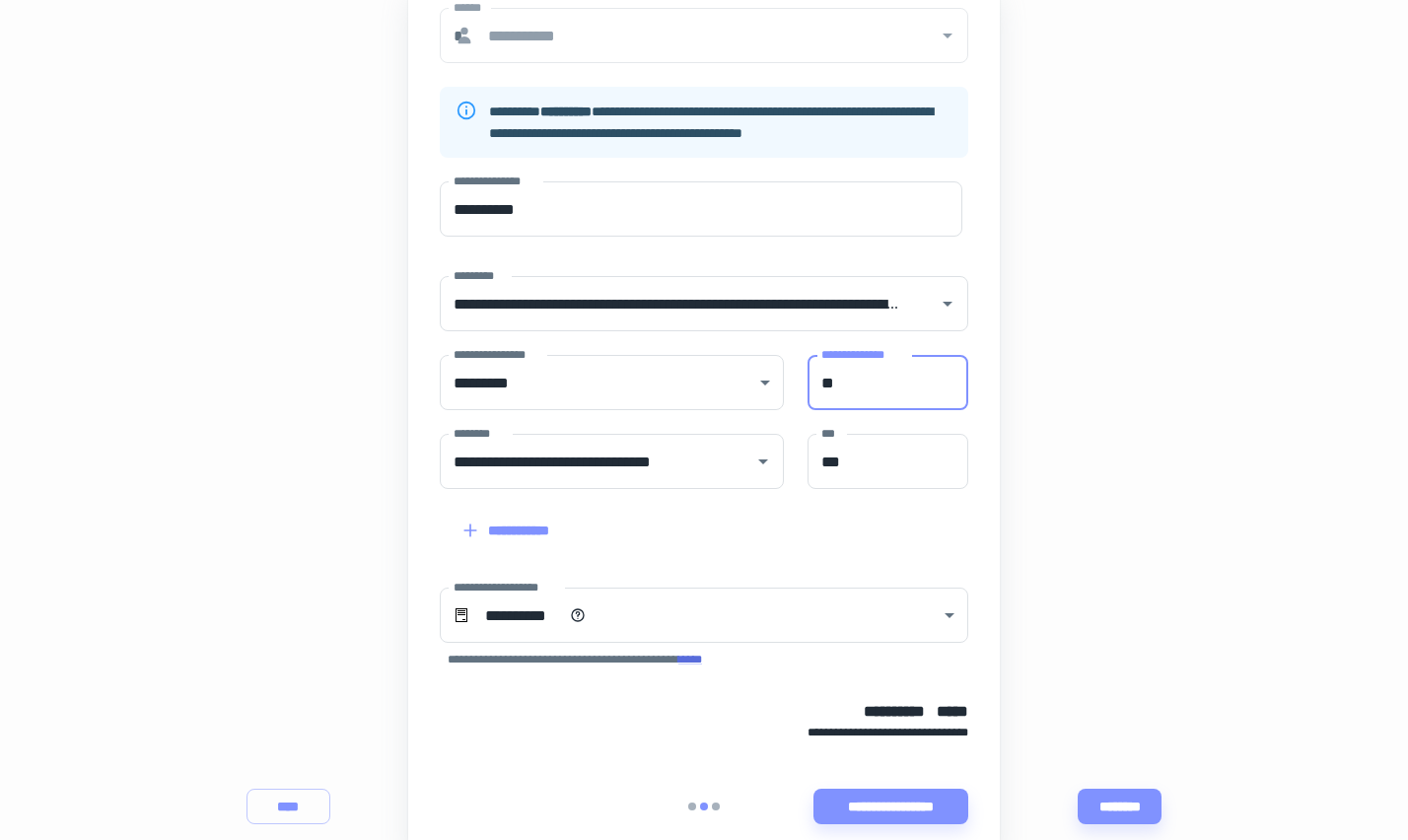 type on "*" 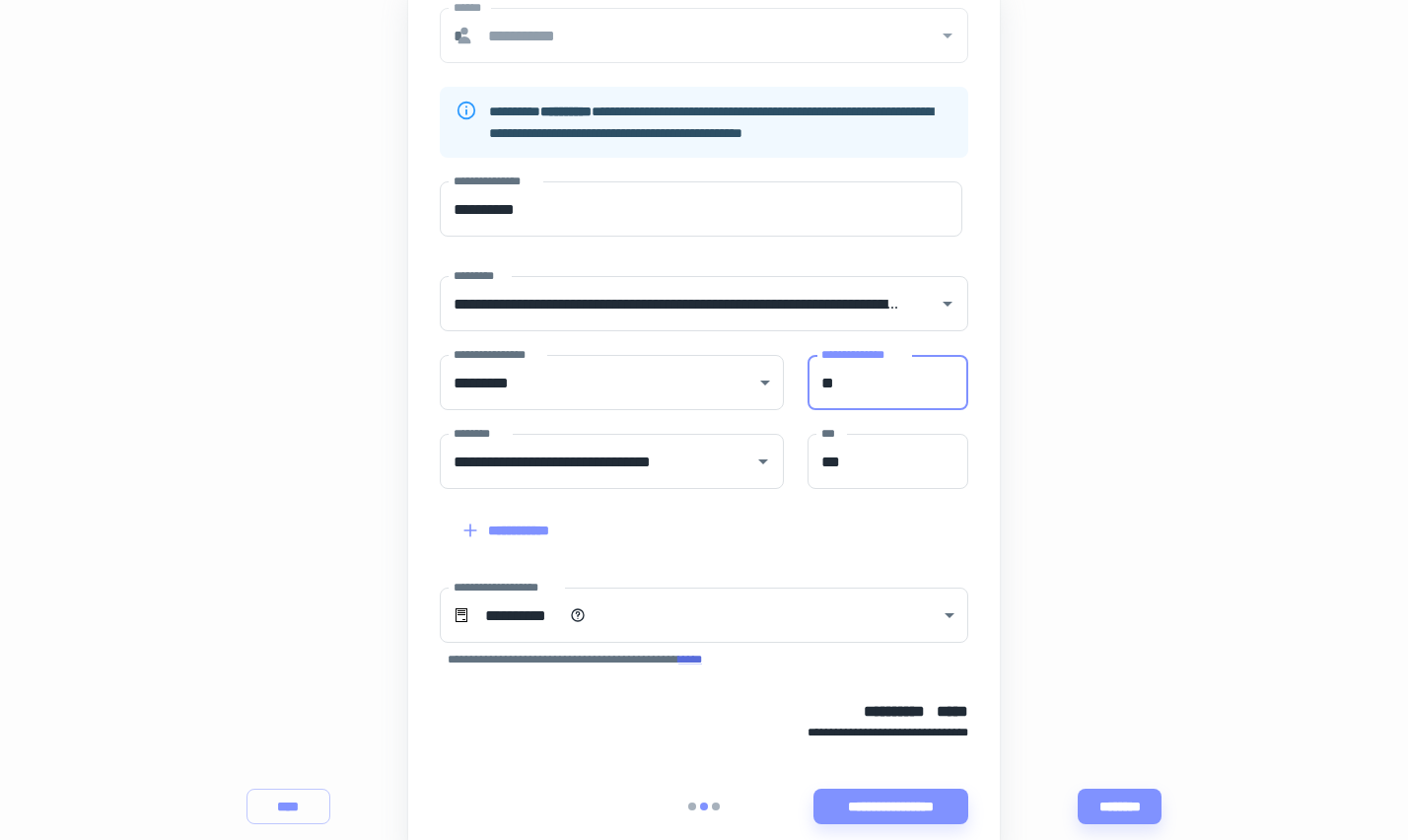 type on "**" 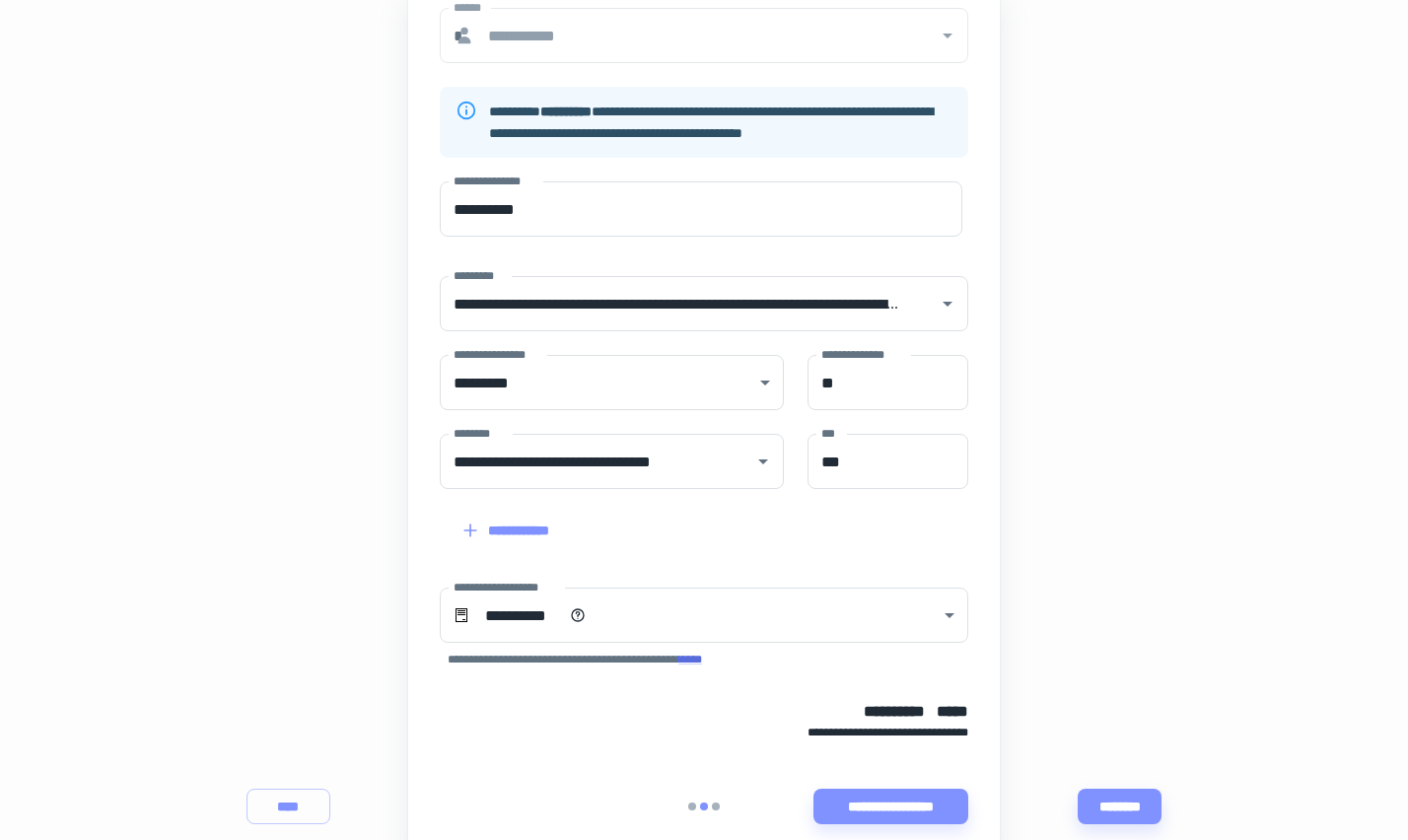 click on "**********" at bounding box center (704, 356) 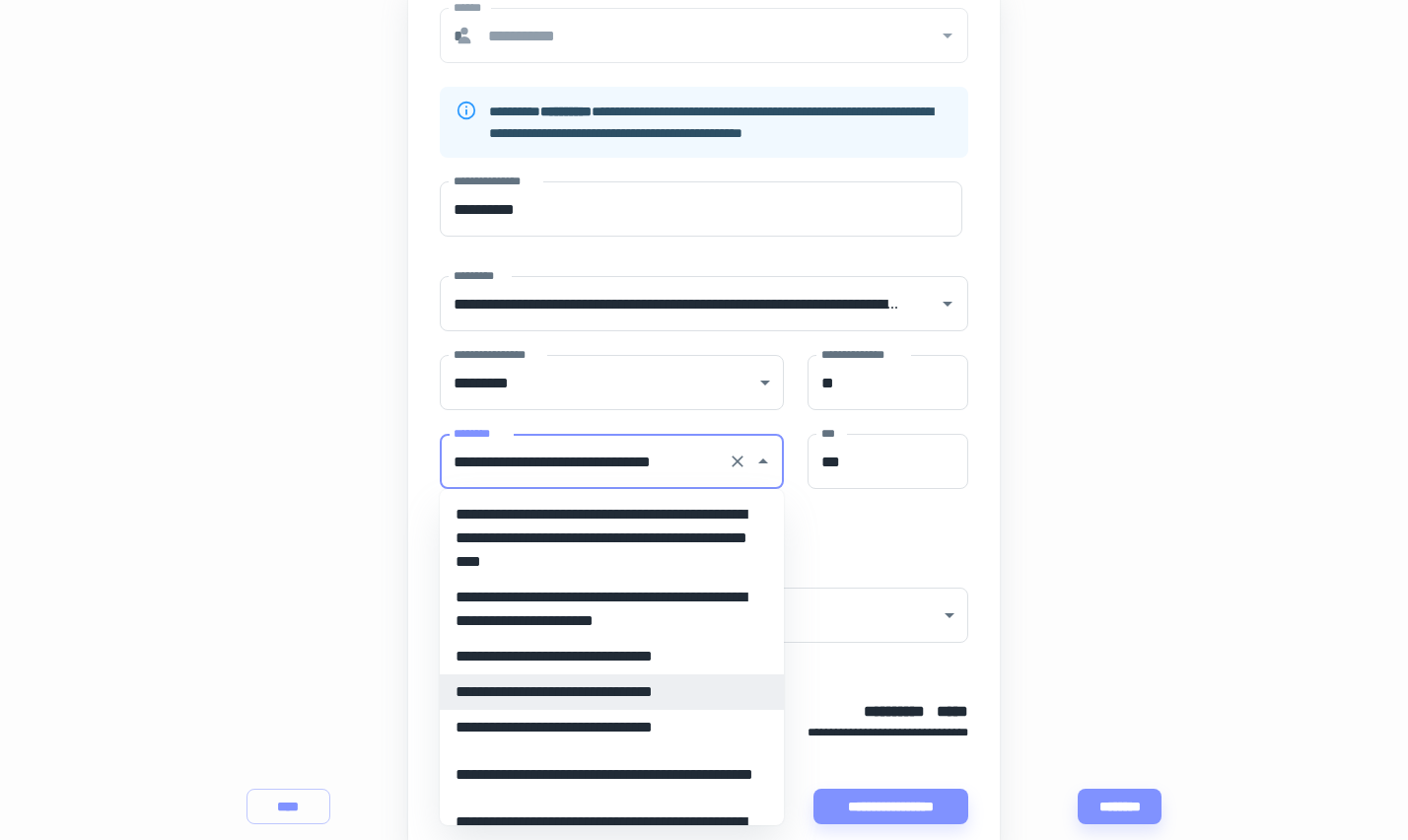 click on "**********" at bounding box center [584, 461] 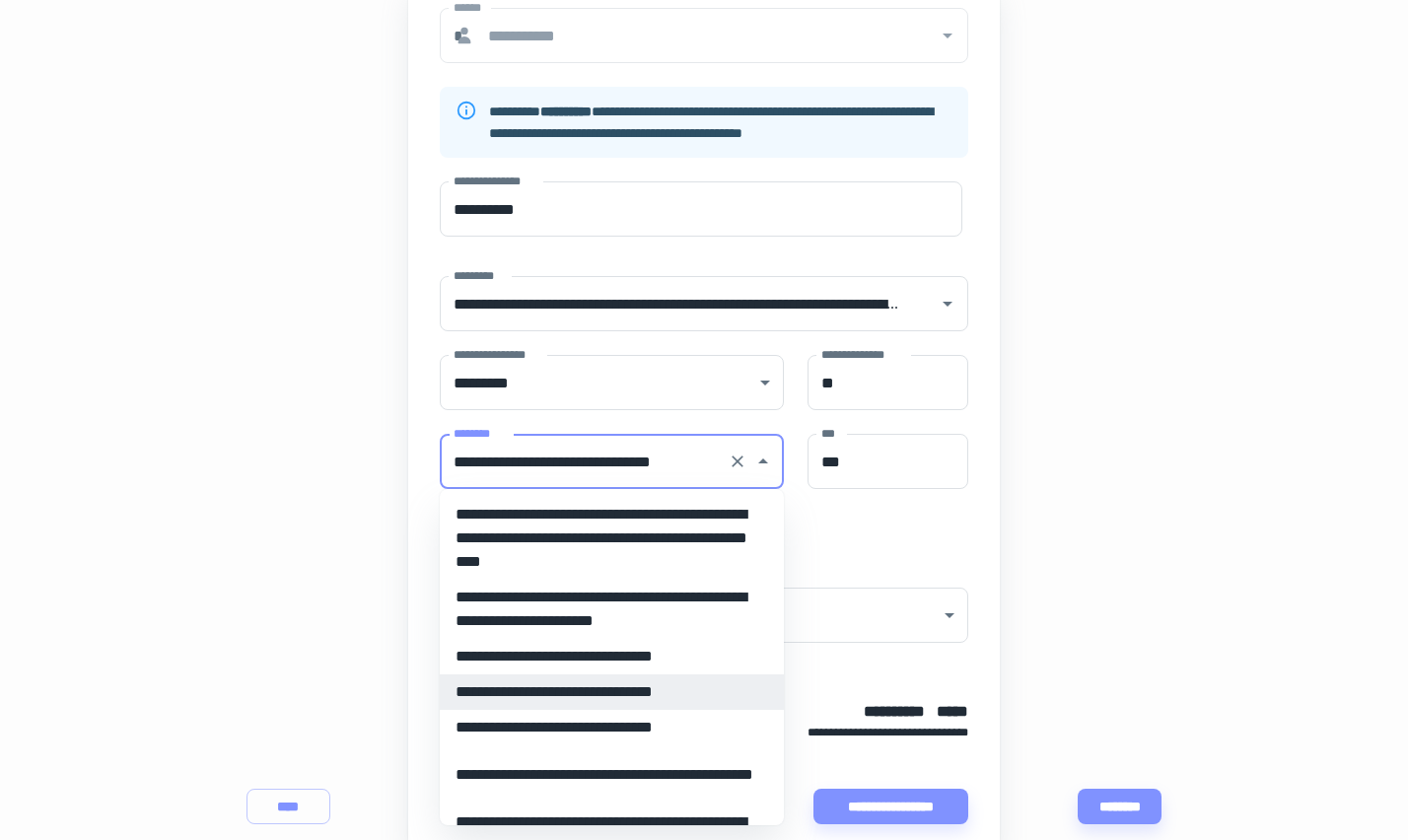 click on "**********" at bounding box center (611, 692) 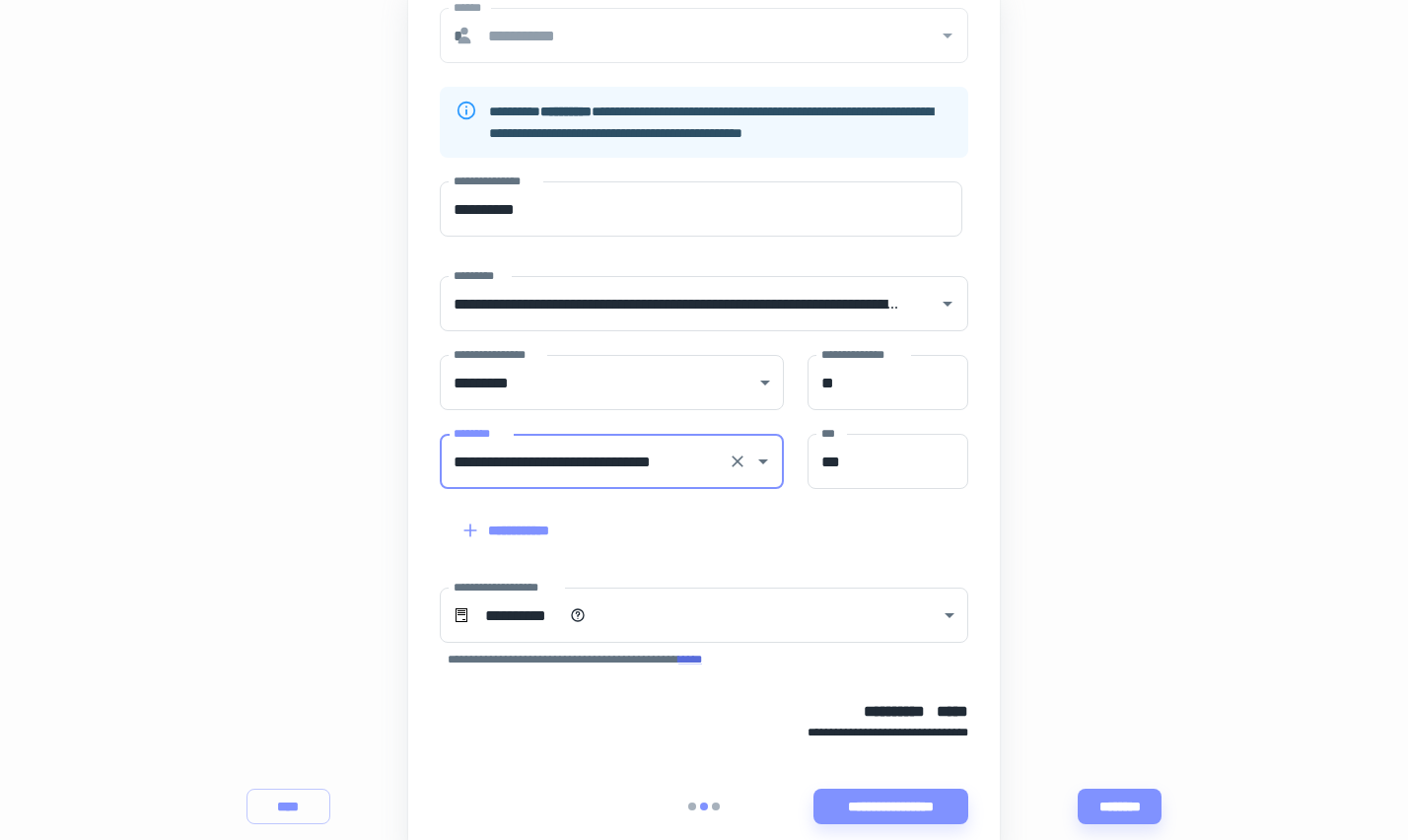 click on "**********" at bounding box center (704, 356) 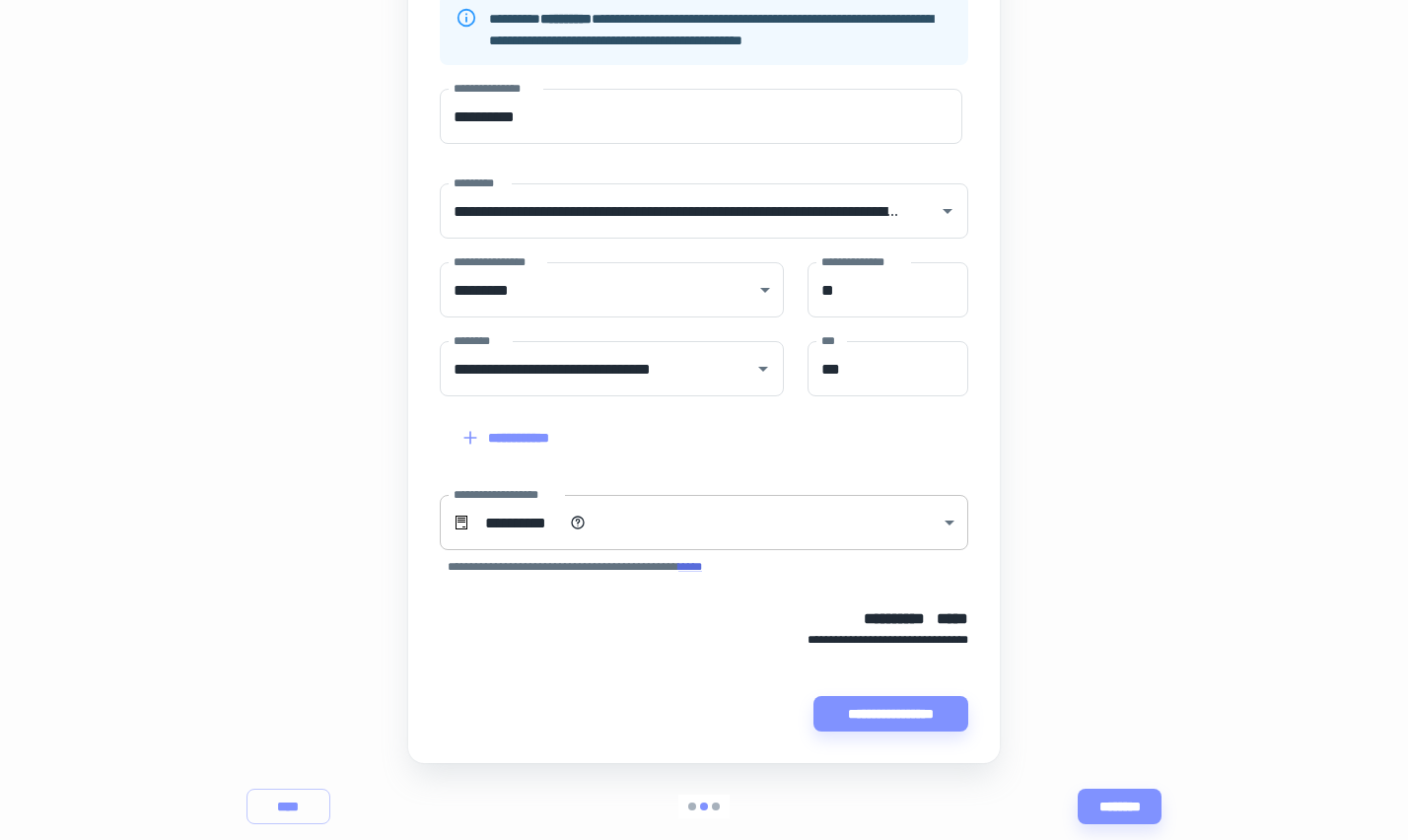 scroll, scrollTop: 369, scrollLeft: 0, axis: vertical 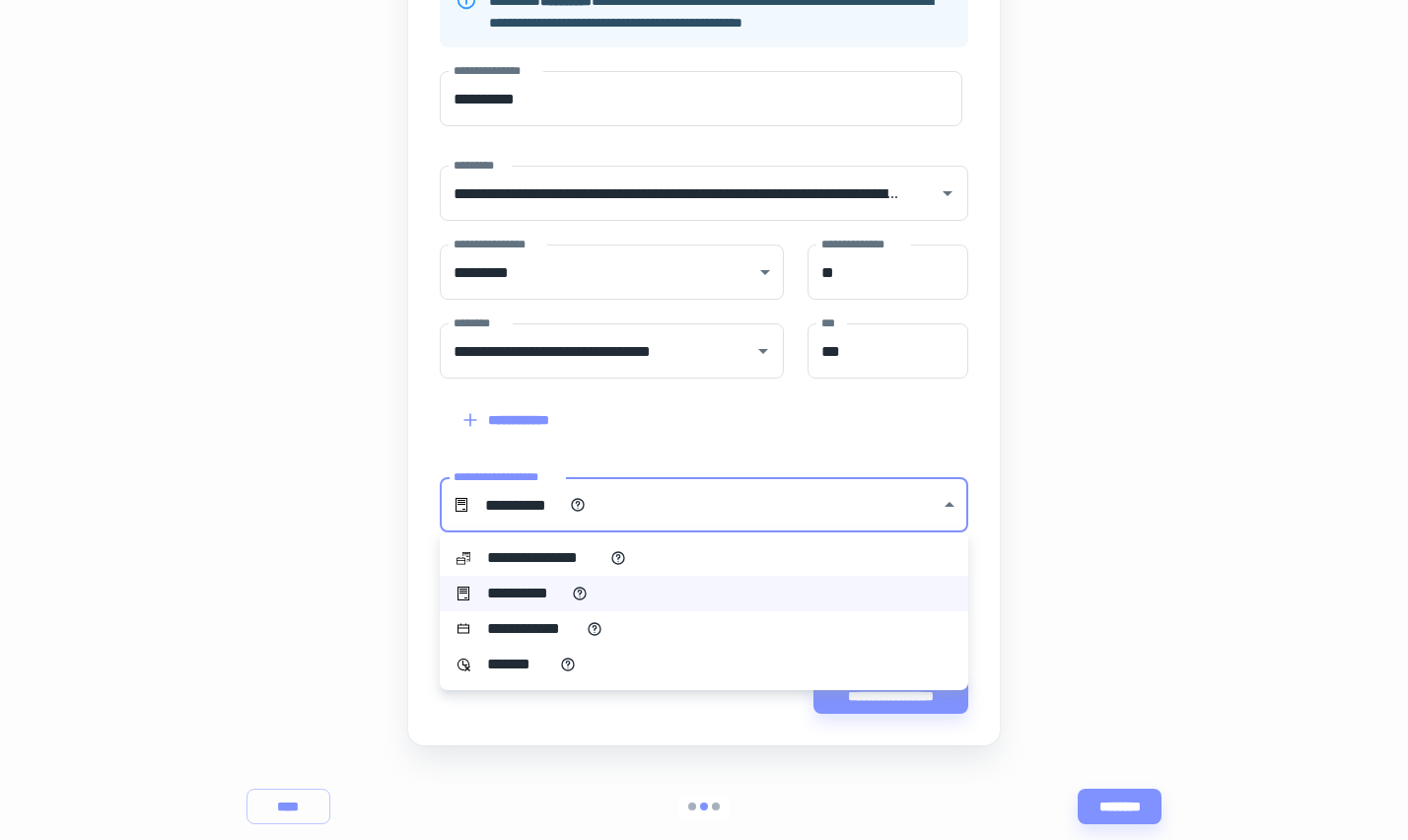 click on "**********" at bounding box center (704, 51) 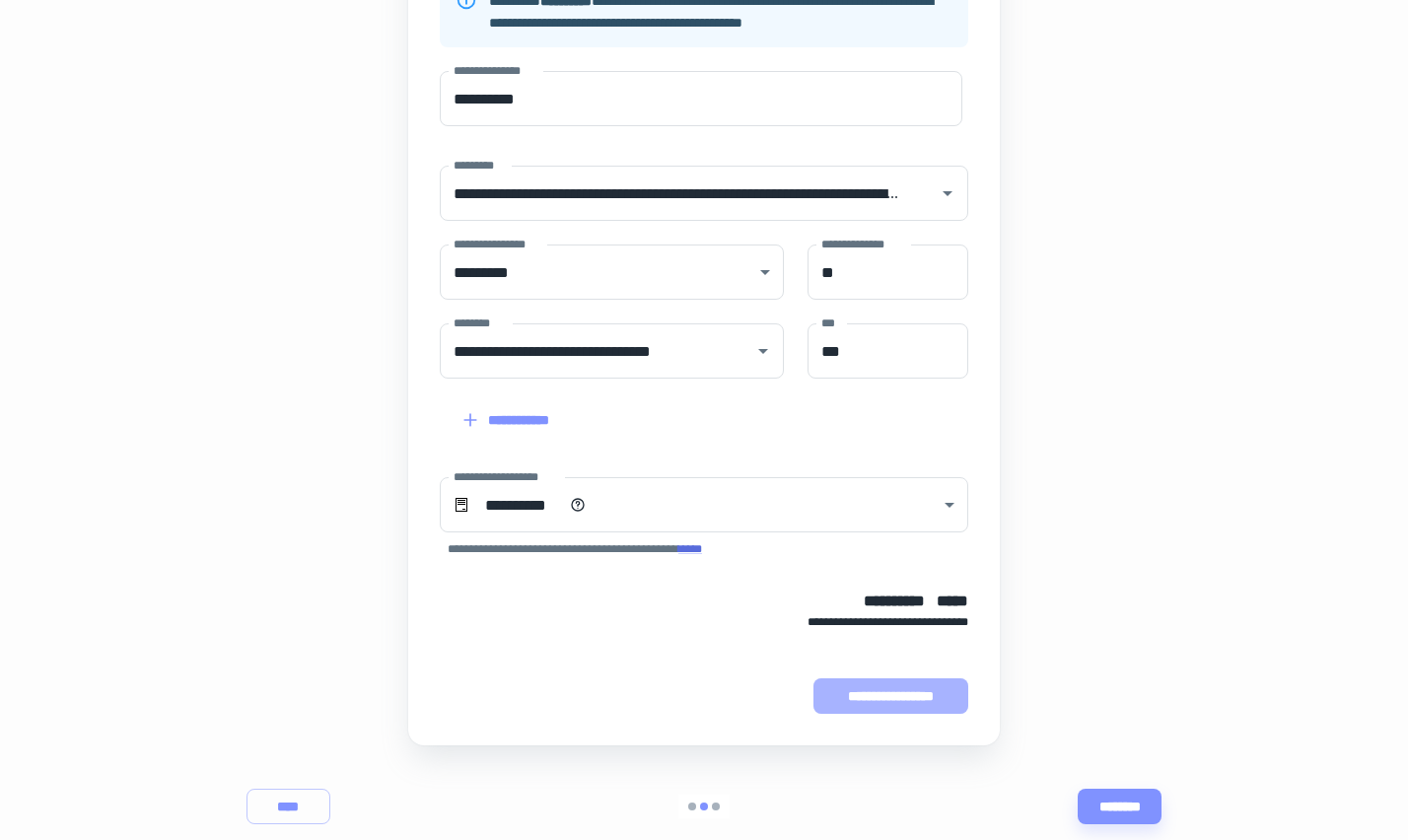 click on "**********" at bounding box center (890, 696) 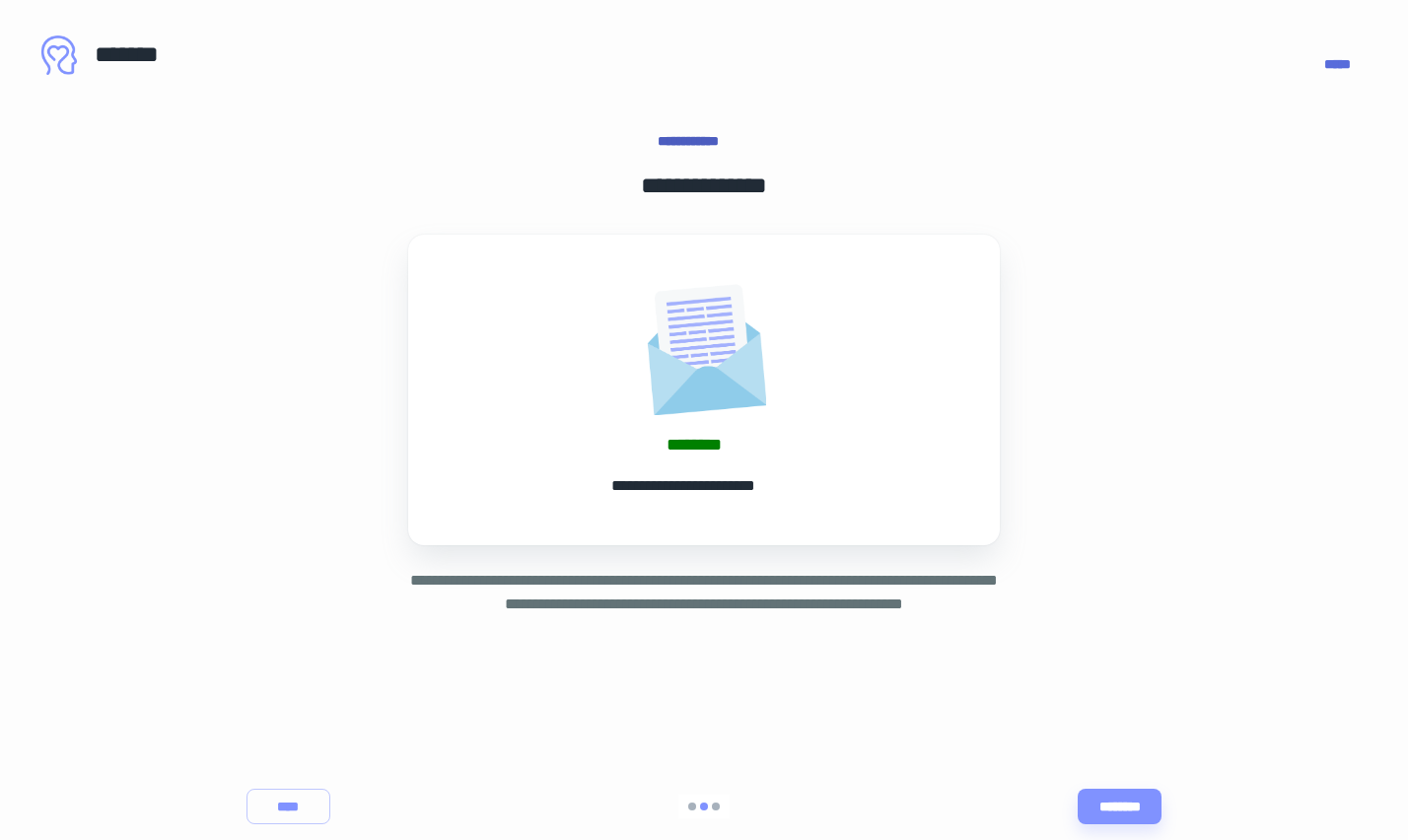 scroll, scrollTop: 0, scrollLeft: 0, axis: both 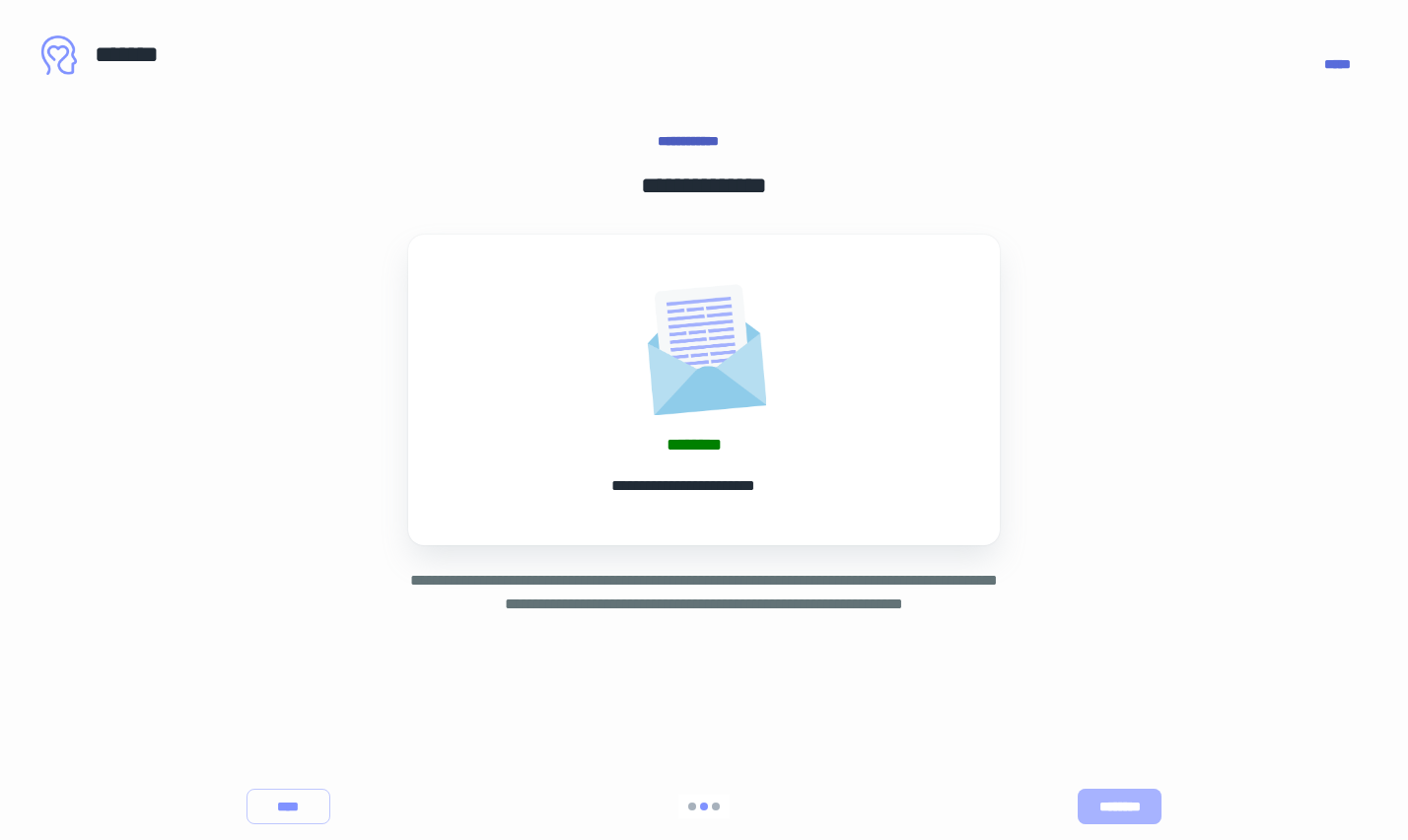 click on "********" at bounding box center (1119, 806) 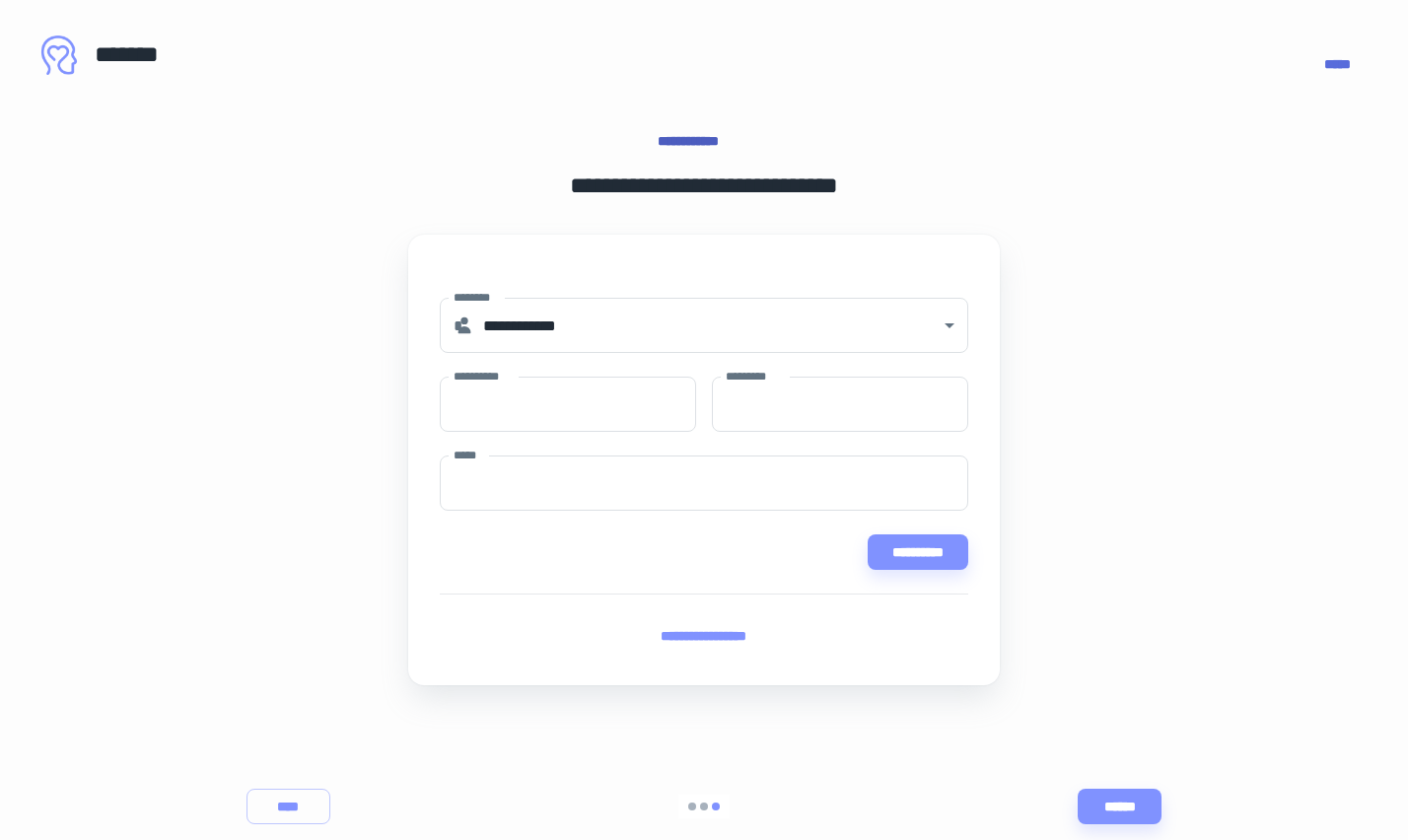 click on "**********" at bounding box center (704, 636) 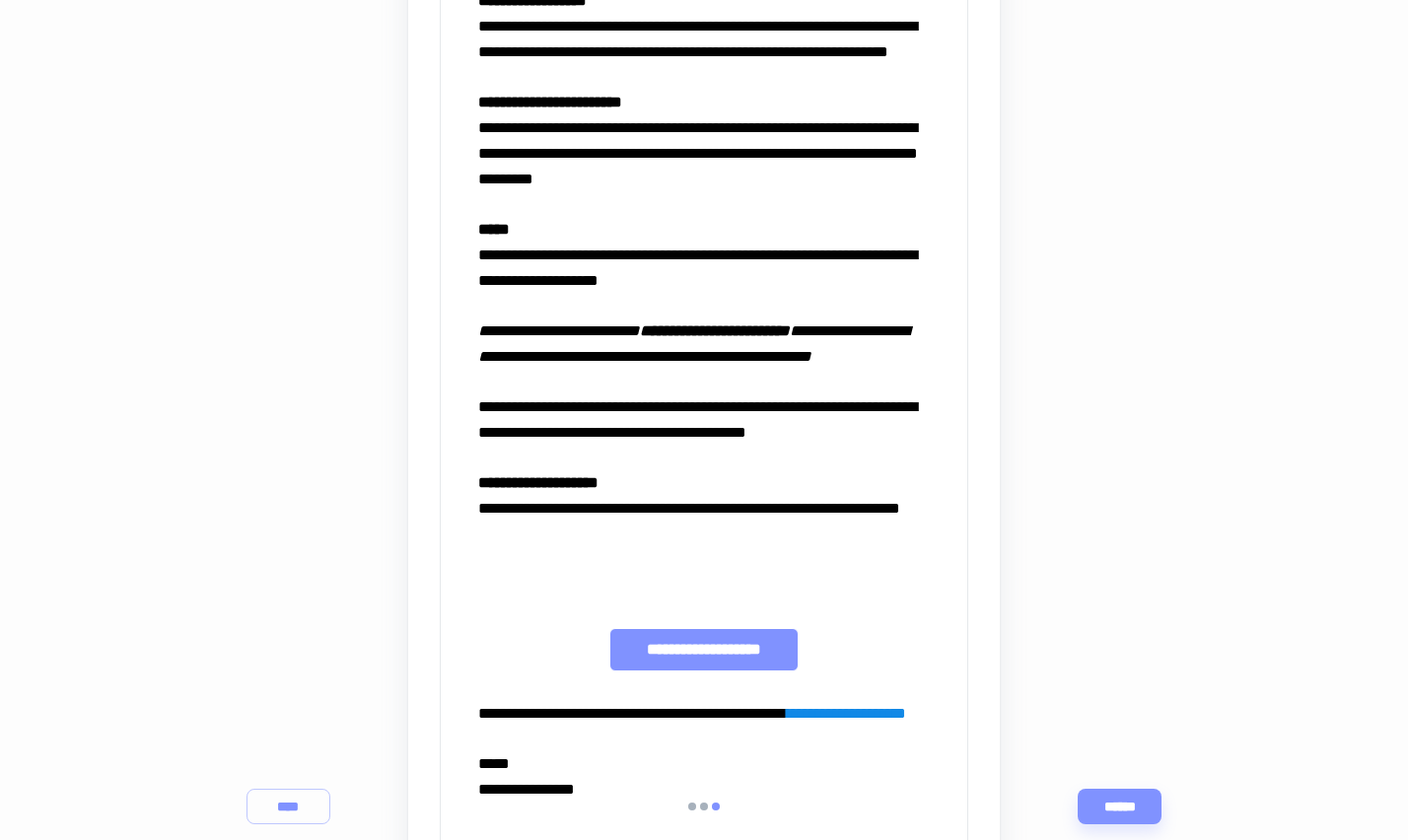 scroll, scrollTop: 1019, scrollLeft: 0, axis: vertical 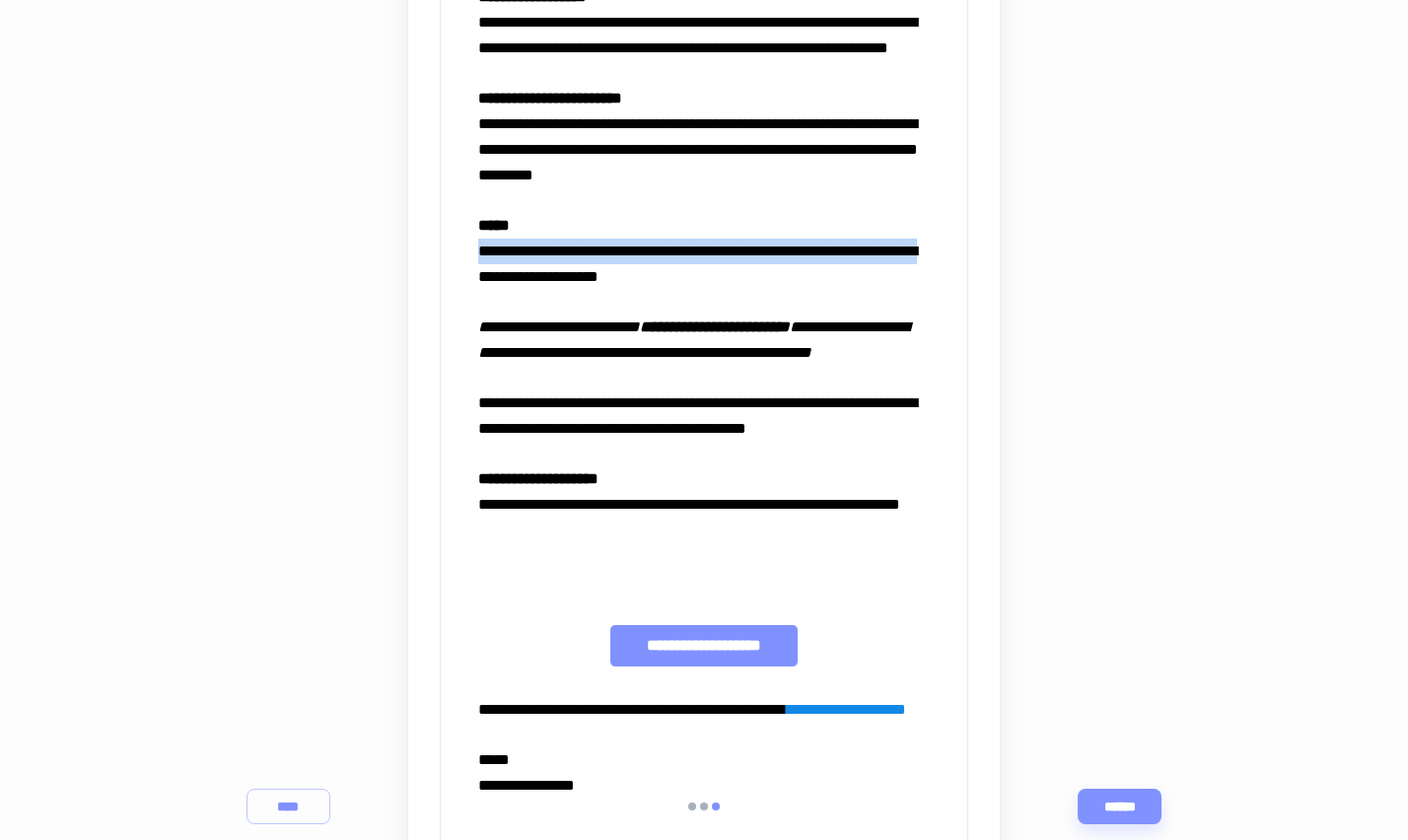 drag, startPoint x: 480, startPoint y: 276, endPoint x: 571, endPoint y: 307, distance: 96.135321 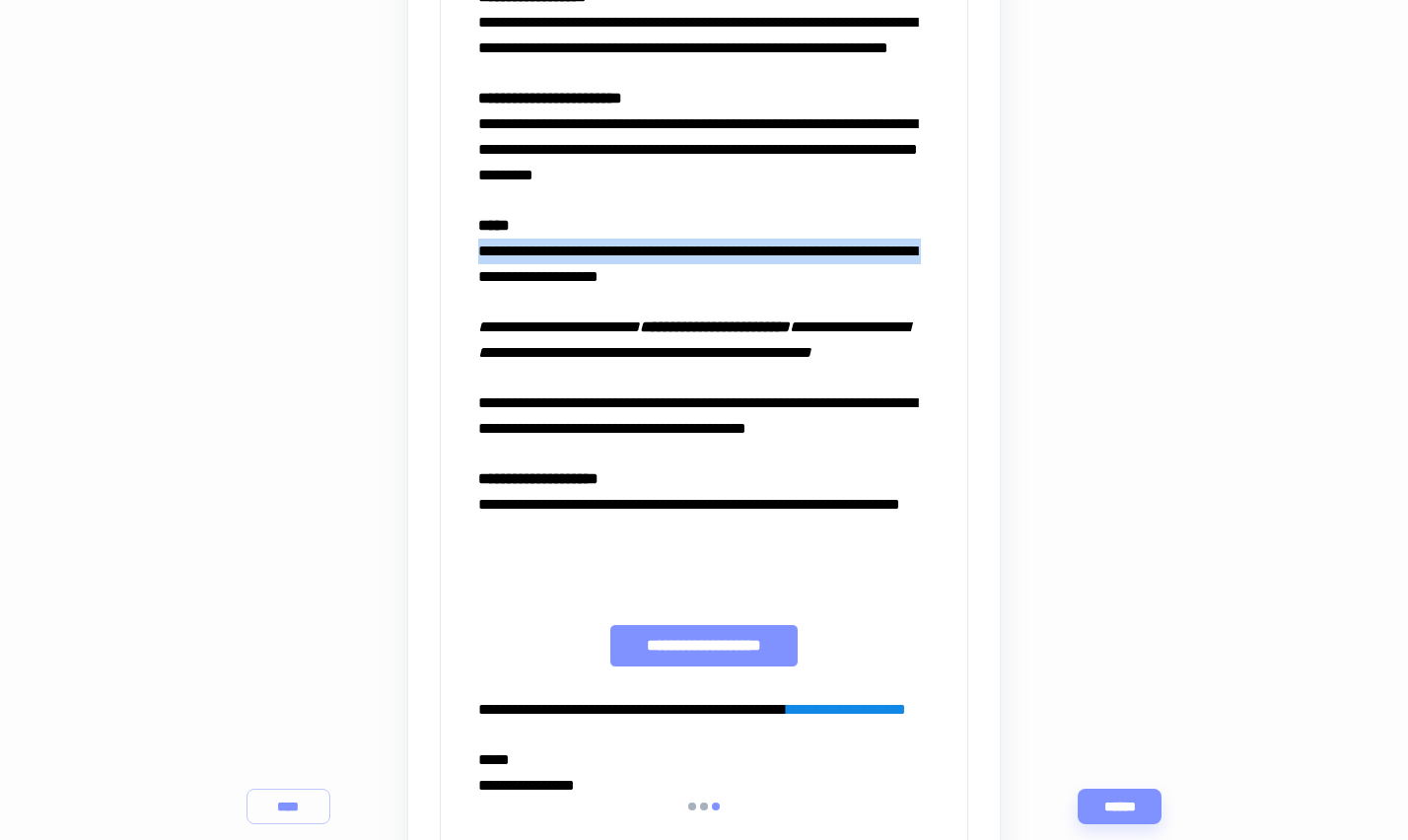 click on "**********" at bounding box center (704, 340) 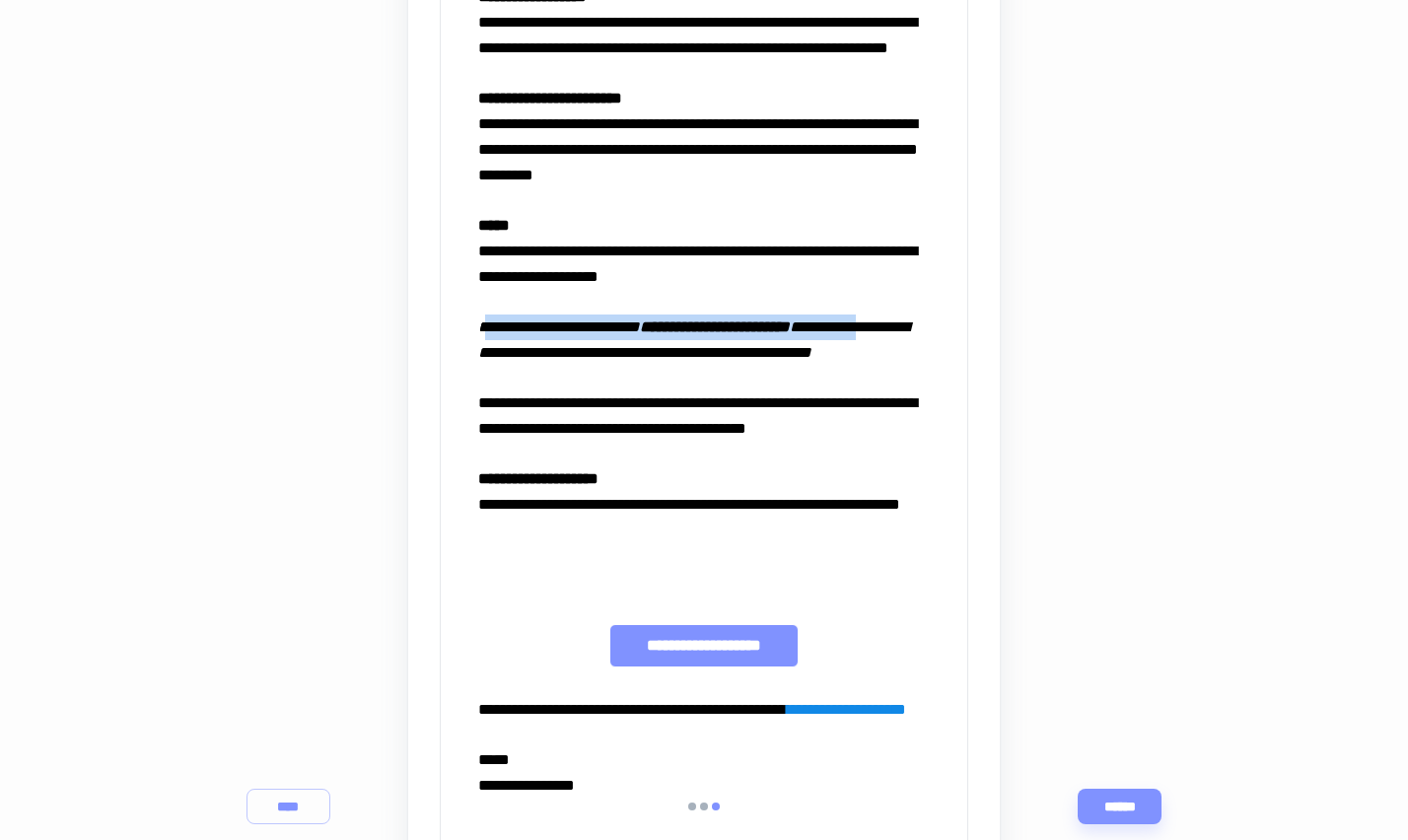 drag, startPoint x: 488, startPoint y: 353, endPoint x: 520, endPoint y: 369, distance: 35.77709 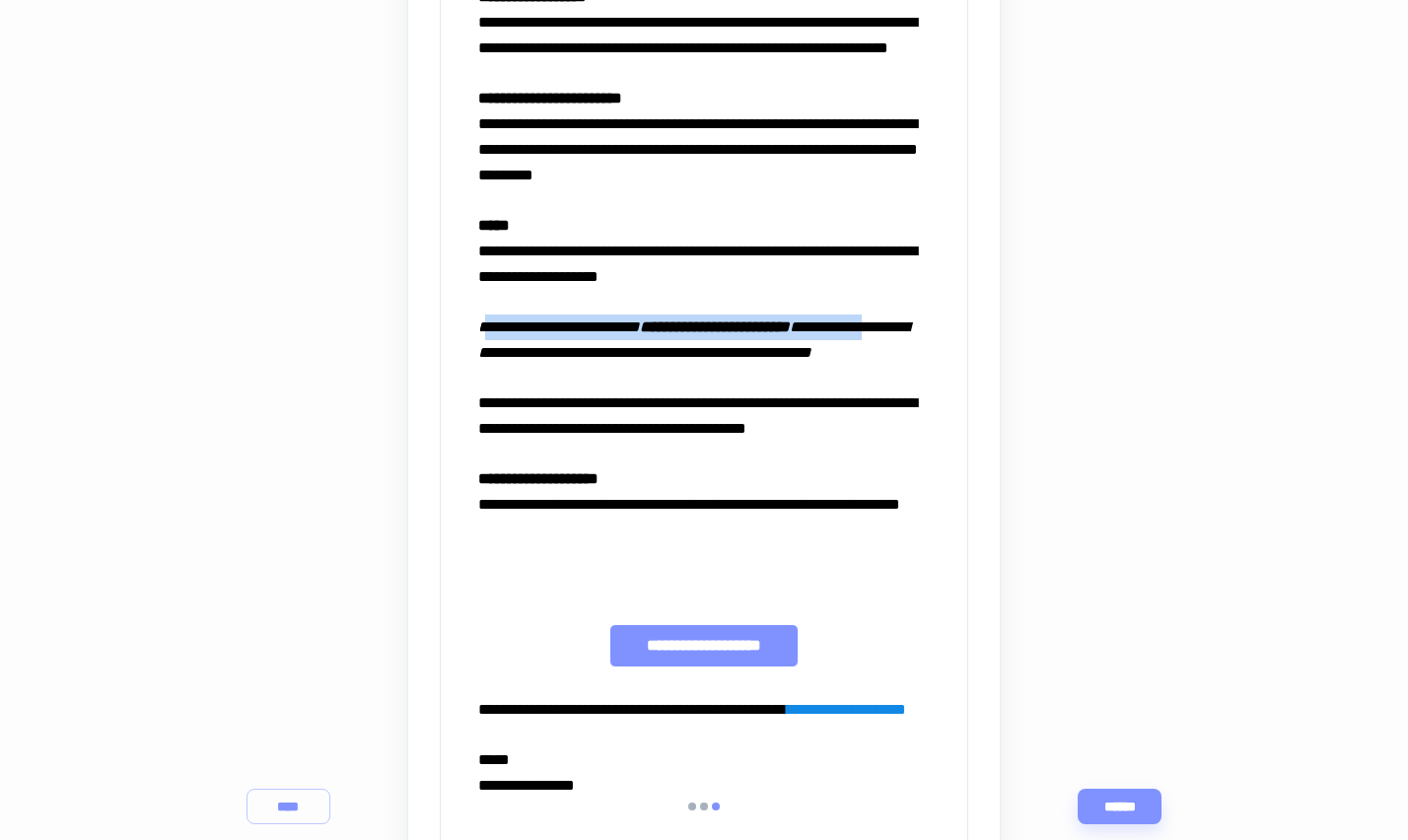 click on "**********" at bounding box center (693, 339) 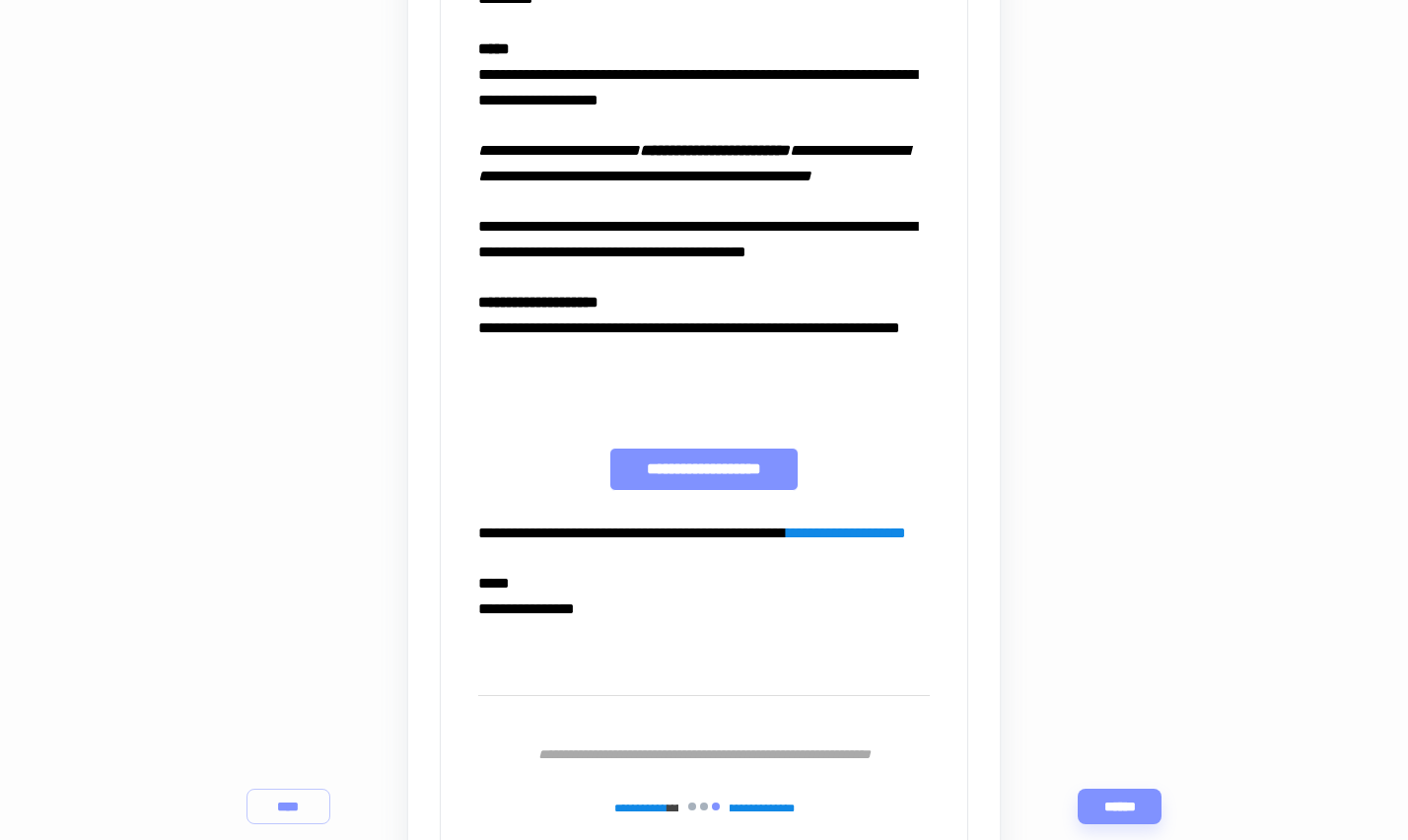 scroll, scrollTop: 1198, scrollLeft: 0, axis: vertical 